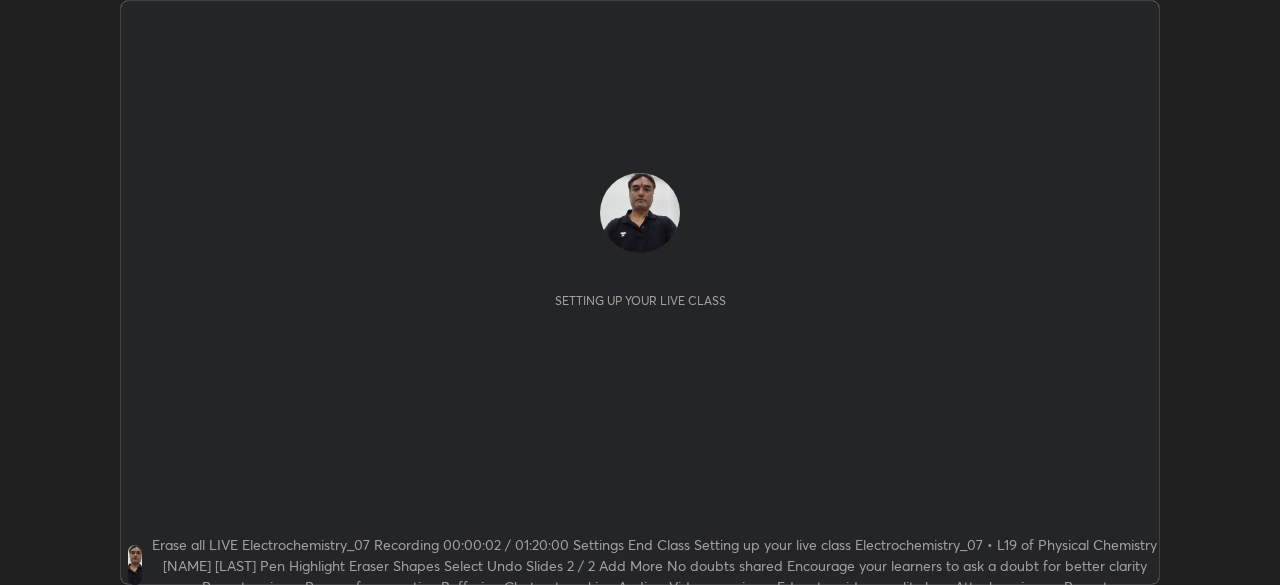 scroll, scrollTop: 0, scrollLeft: 0, axis: both 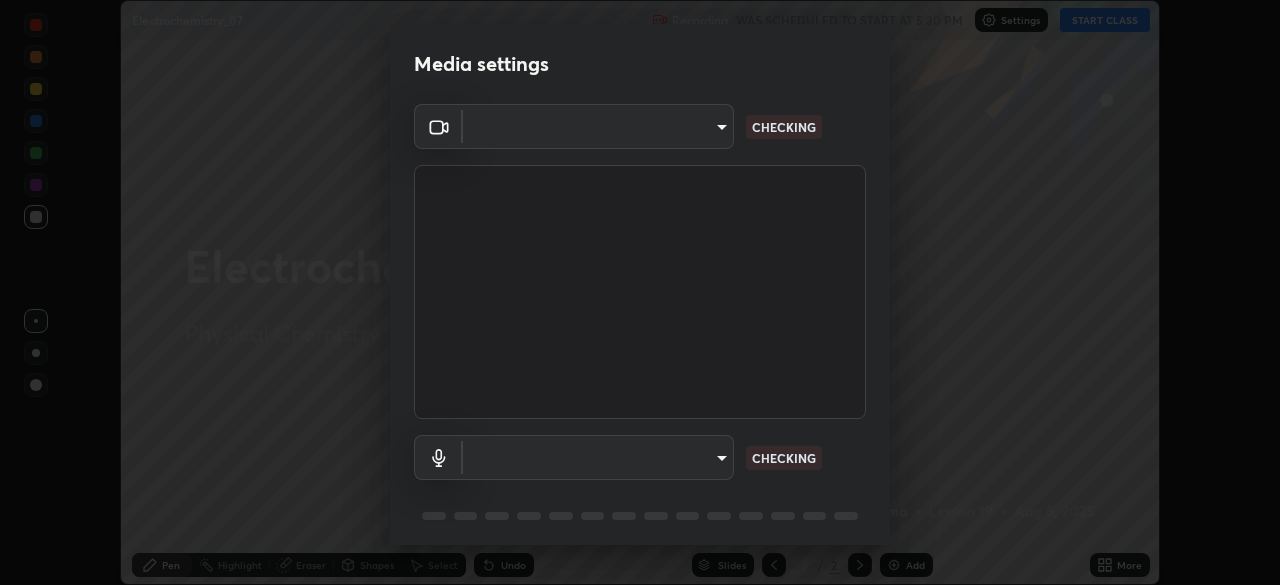 type on "573edd819c0ef8de467de5ce4ec508ac77a3347739658899c49f764764ac8f1c" 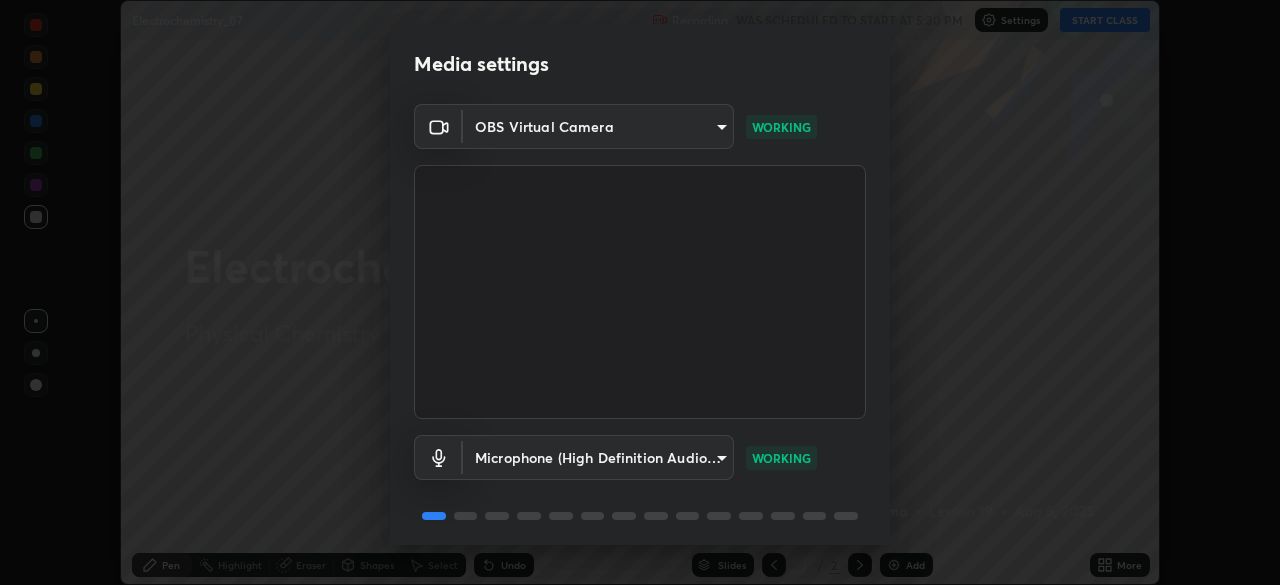 scroll, scrollTop: 71, scrollLeft: 0, axis: vertical 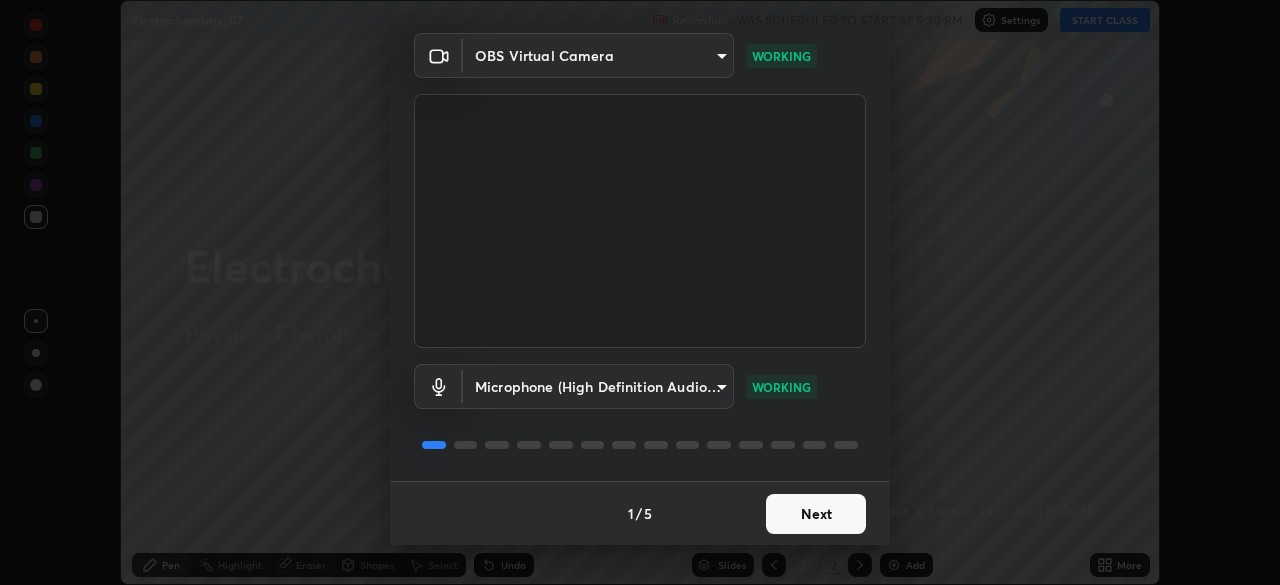 click on "Next" at bounding box center [816, 514] 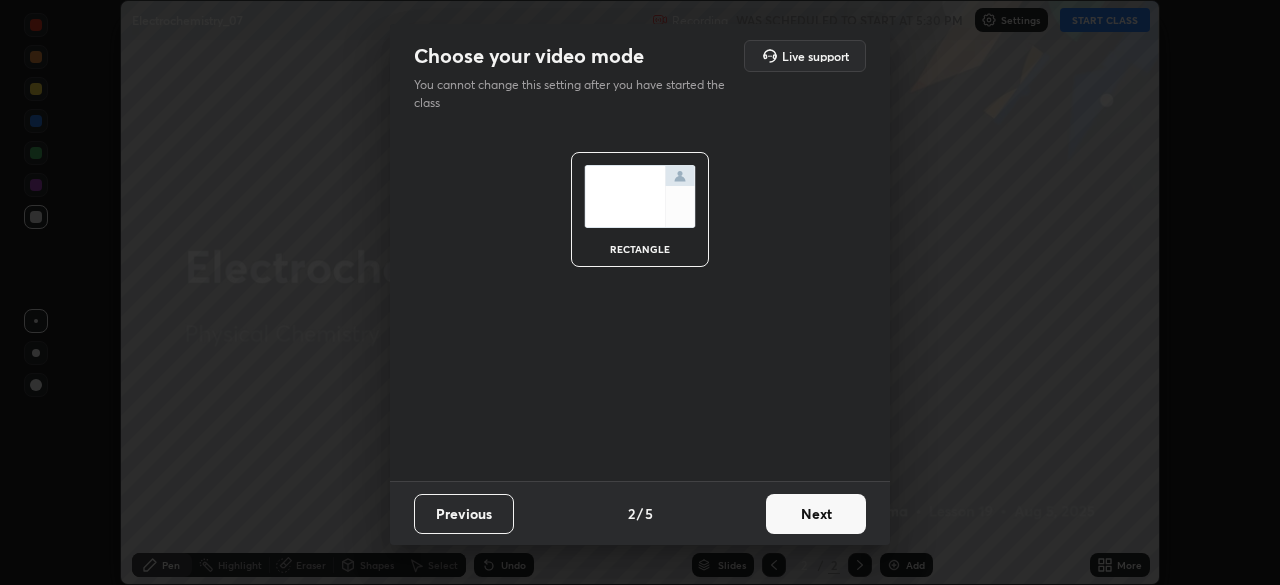 scroll, scrollTop: 0, scrollLeft: 0, axis: both 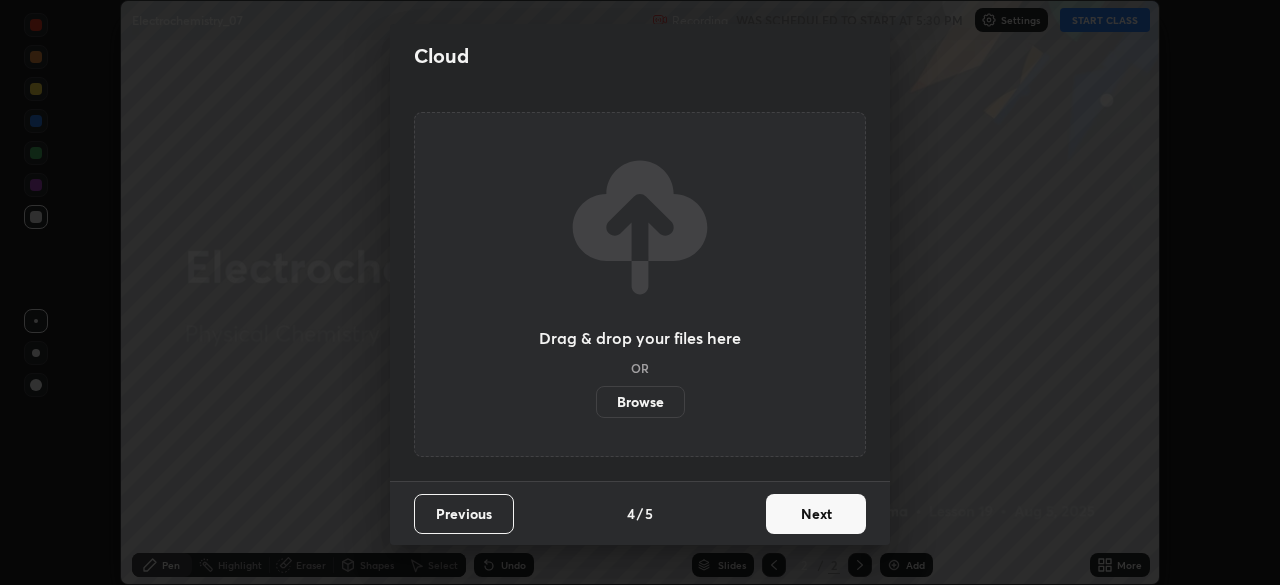click on "Next" at bounding box center (816, 514) 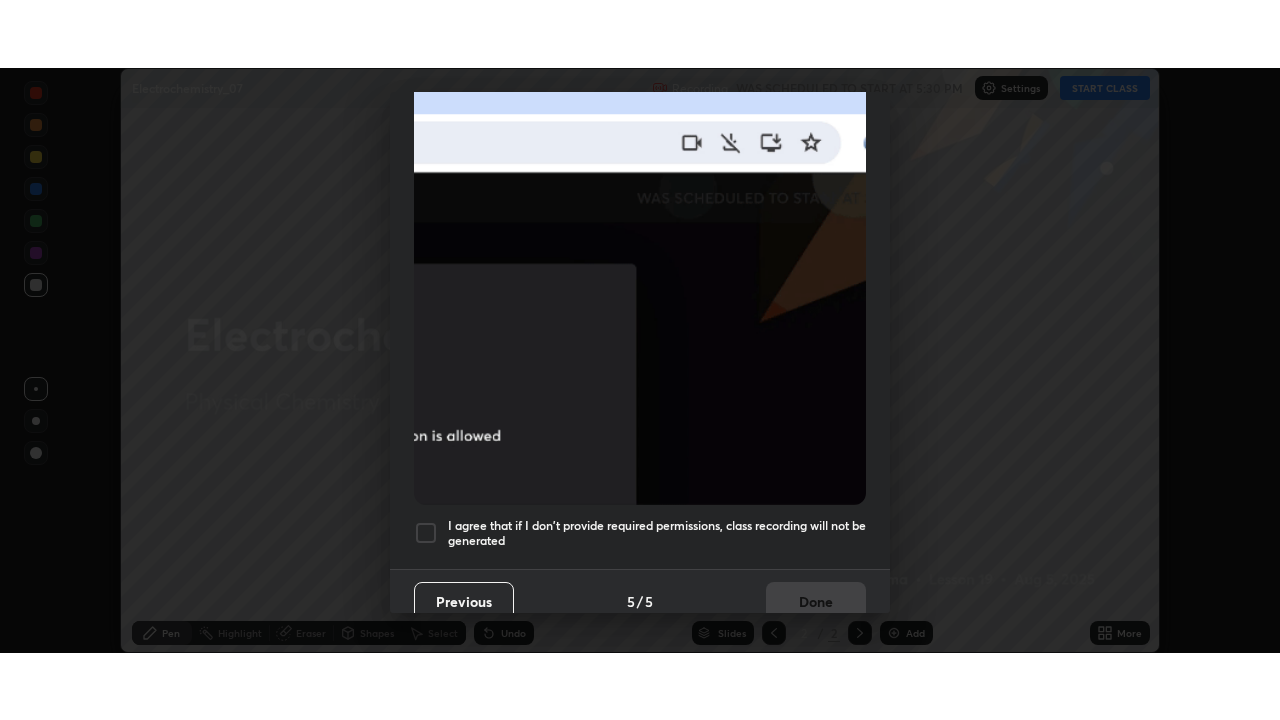 scroll, scrollTop: 479, scrollLeft: 0, axis: vertical 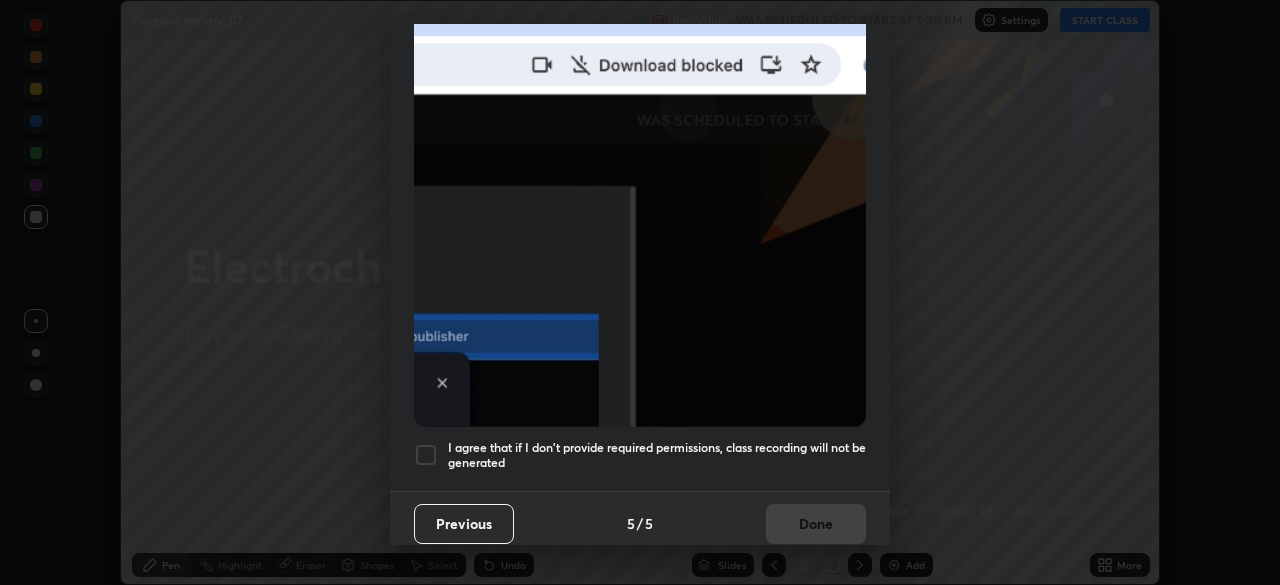 click at bounding box center [426, 455] 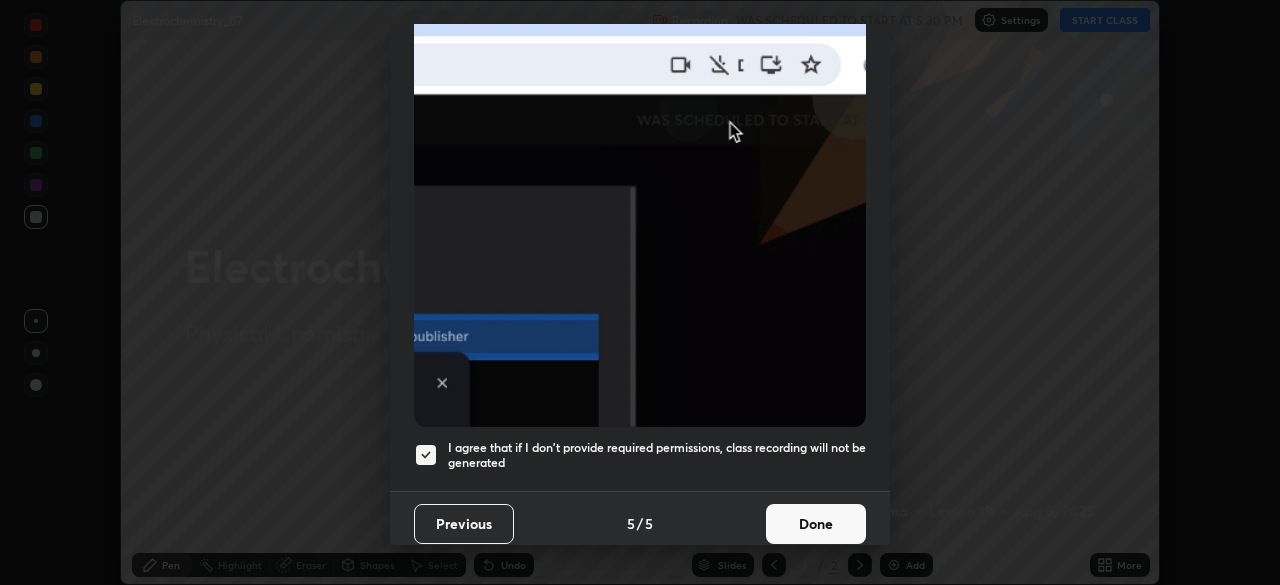 click on "Done" at bounding box center [816, 524] 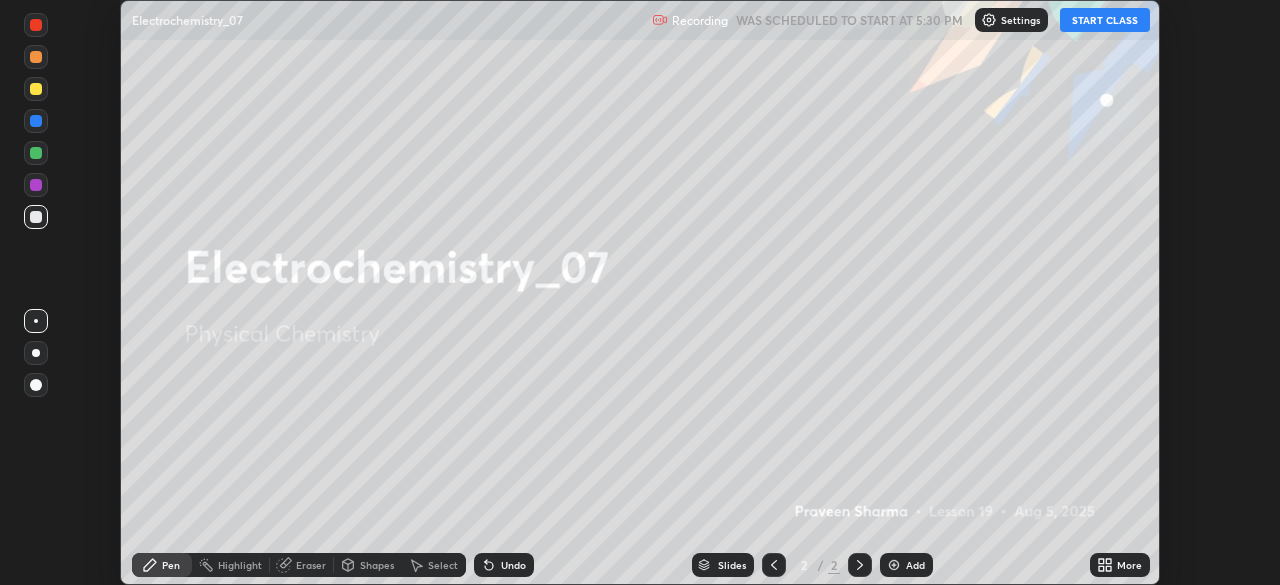 click 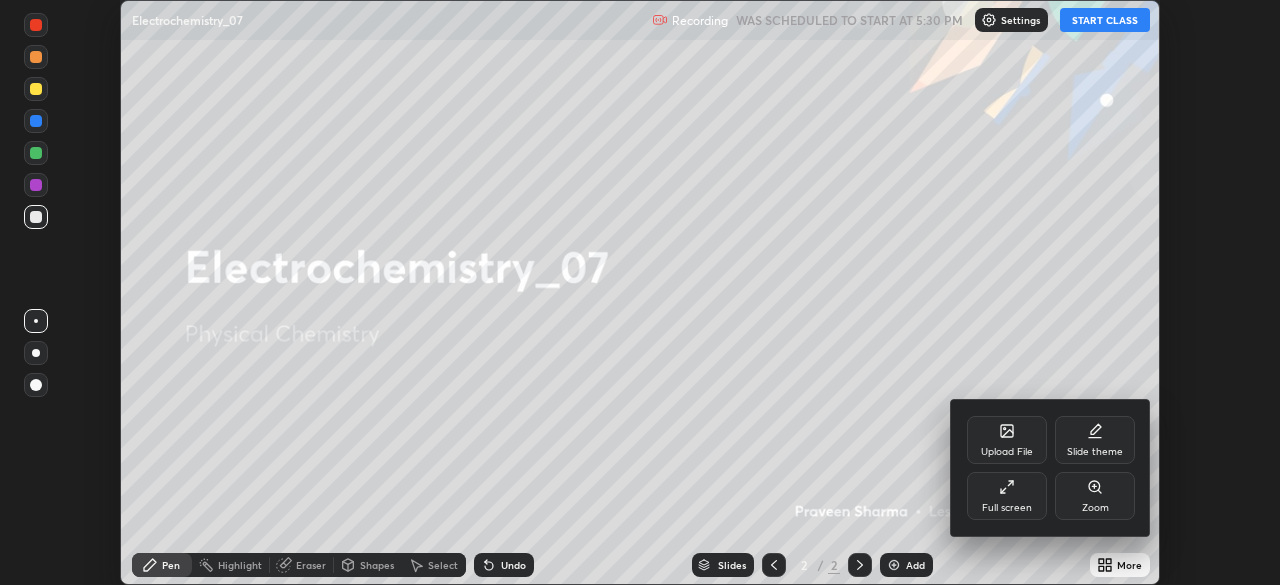 click on "Full screen" at bounding box center (1007, 496) 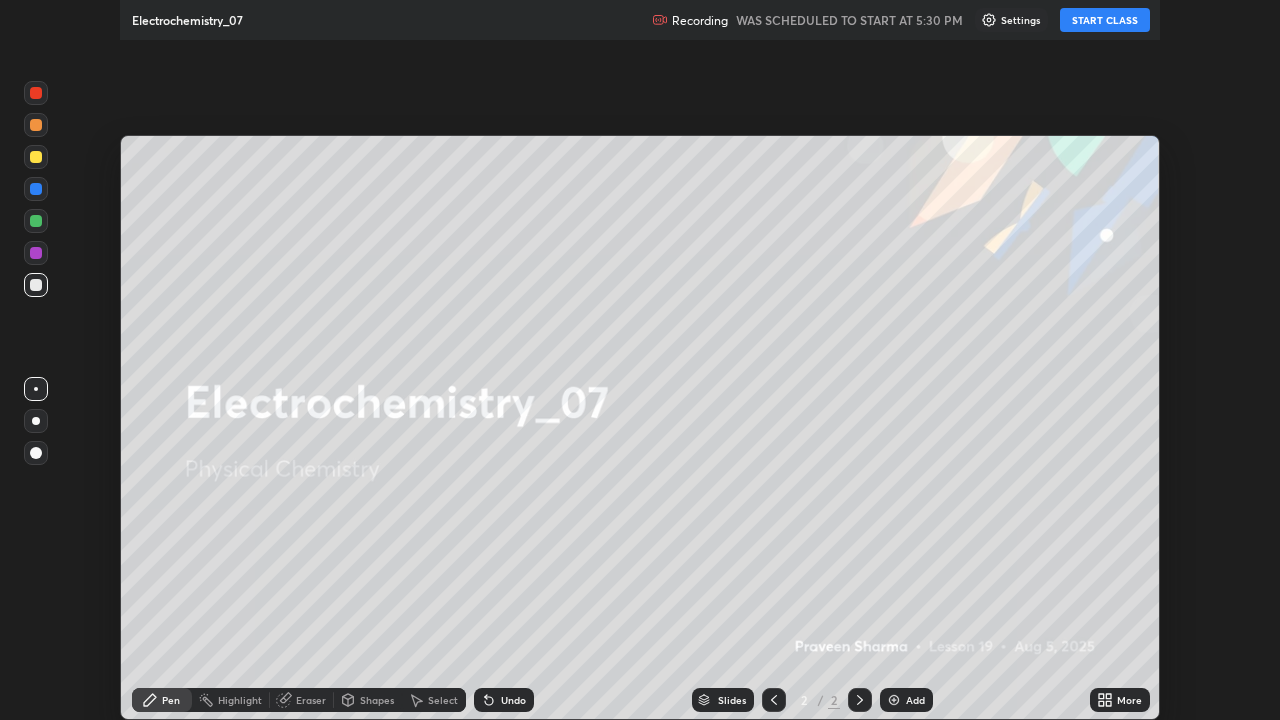 scroll, scrollTop: 99280, scrollLeft: 98720, axis: both 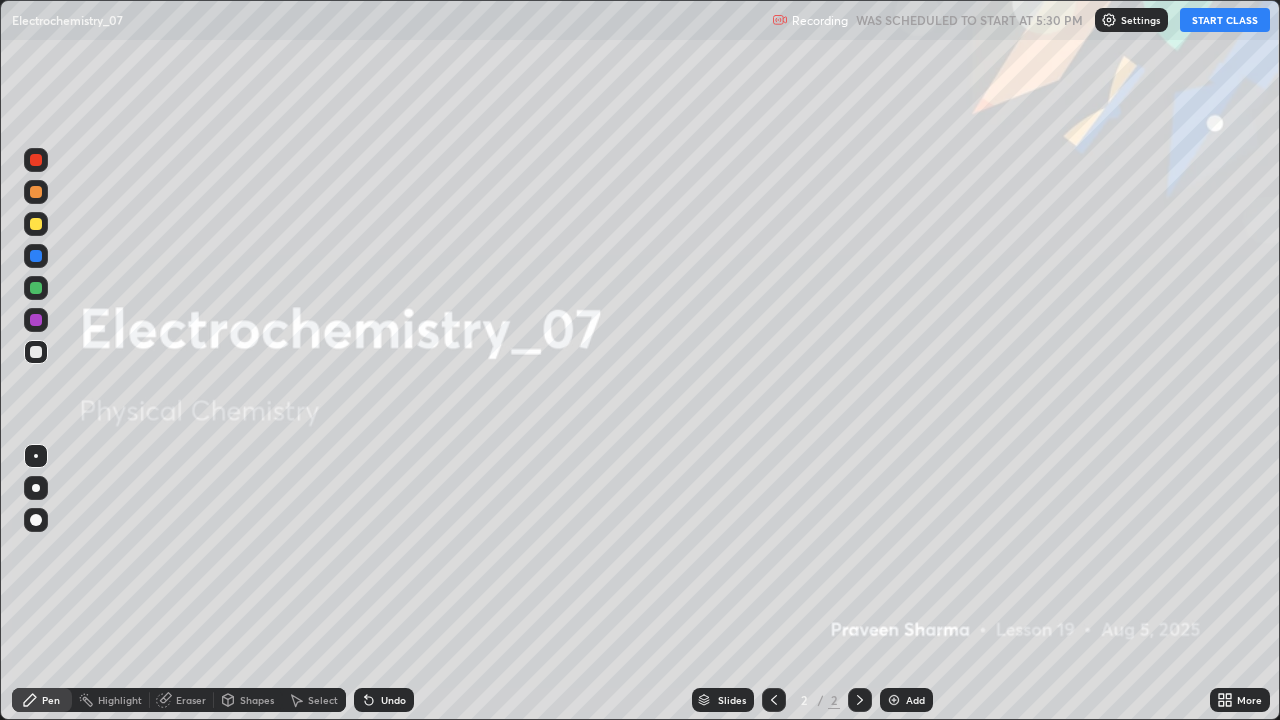 click on "START CLASS" at bounding box center [1225, 20] 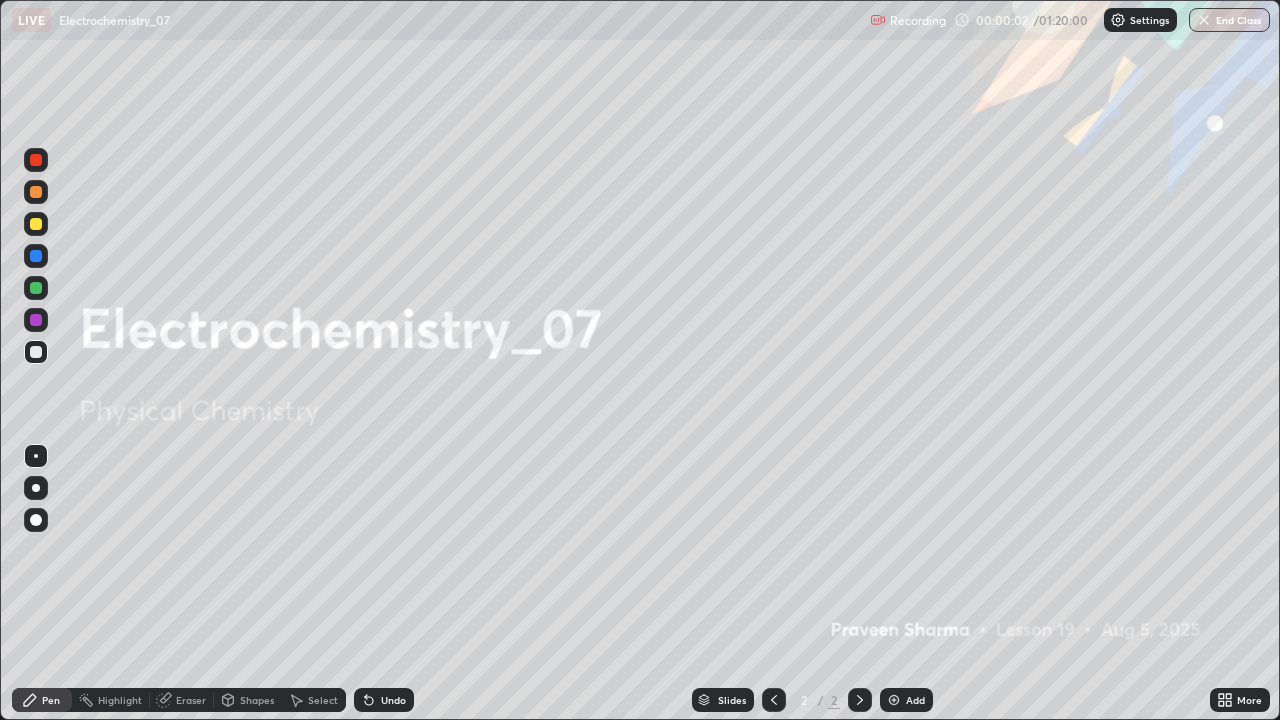 click at bounding box center (894, 700) 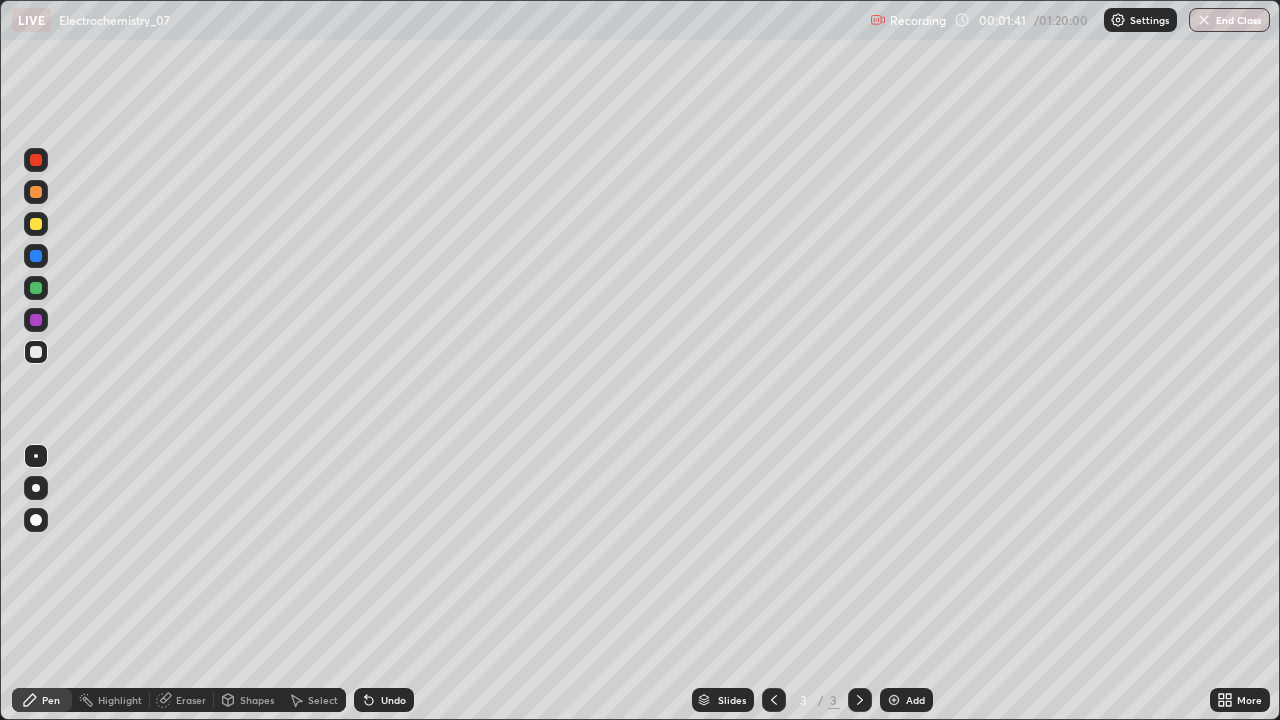 click at bounding box center (36, 352) 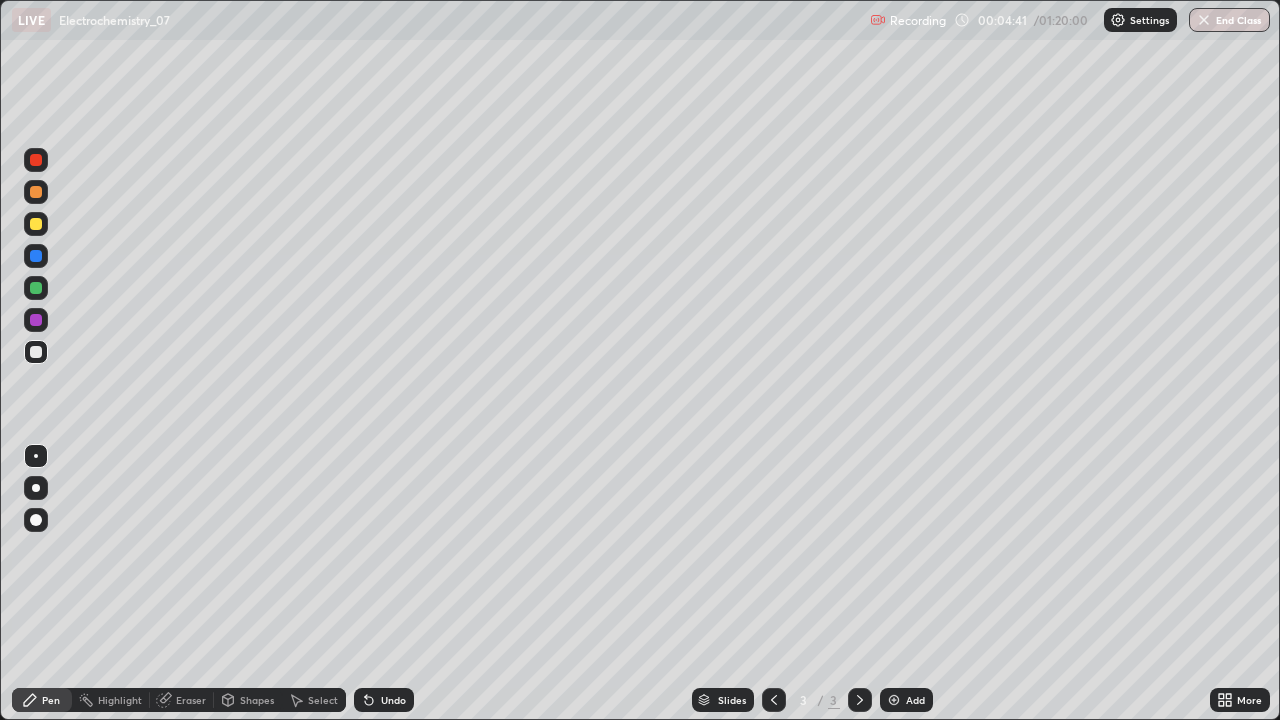 click 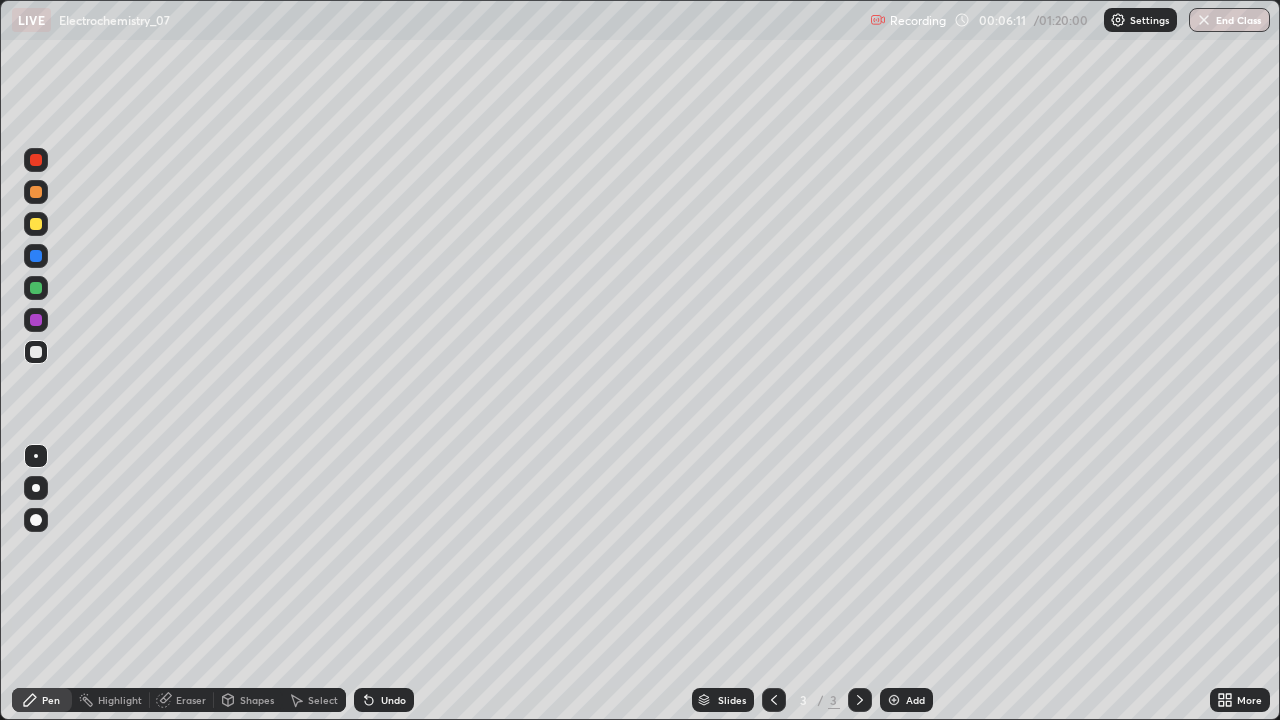 click at bounding box center (36, 224) 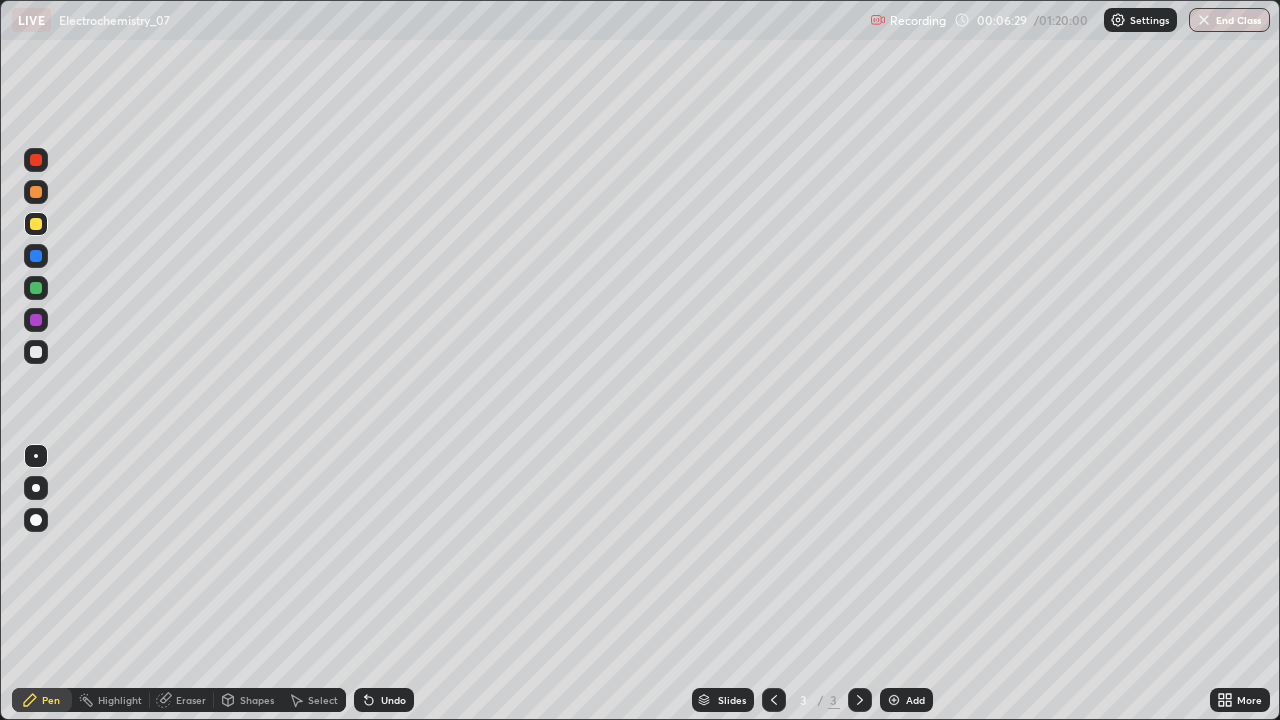 click at bounding box center (36, 352) 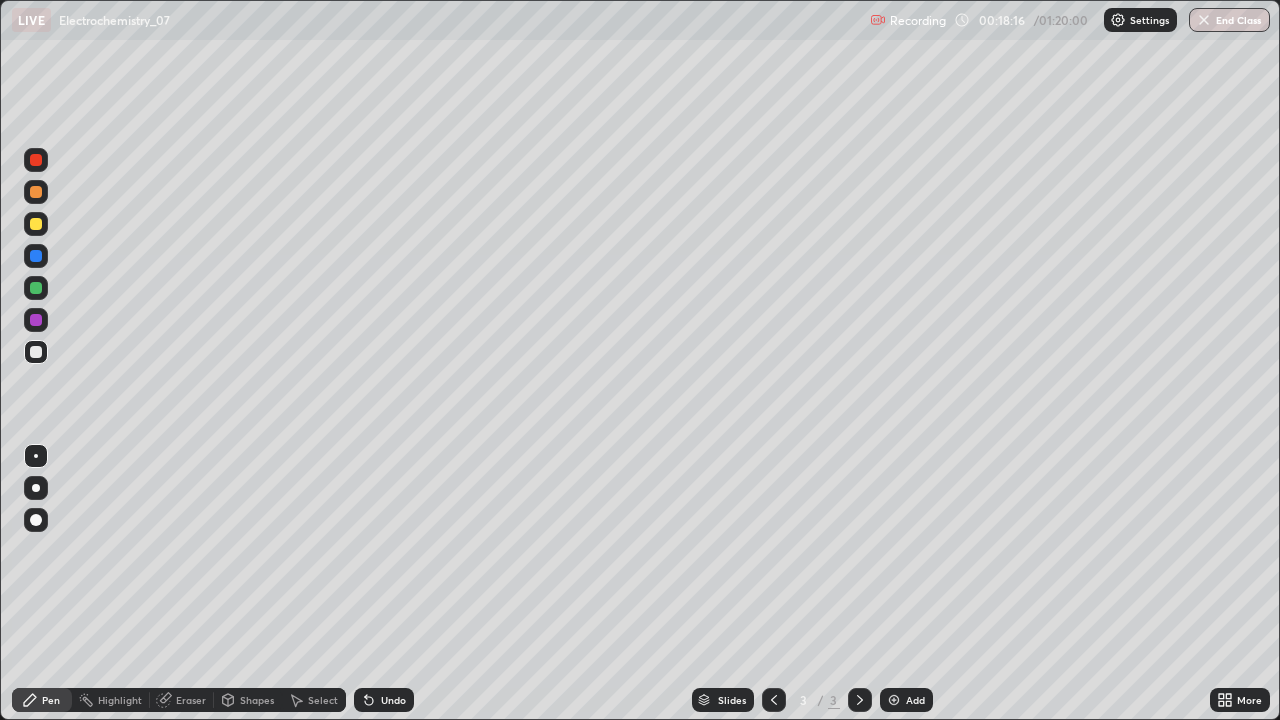 click at bounding box center (36, 320) 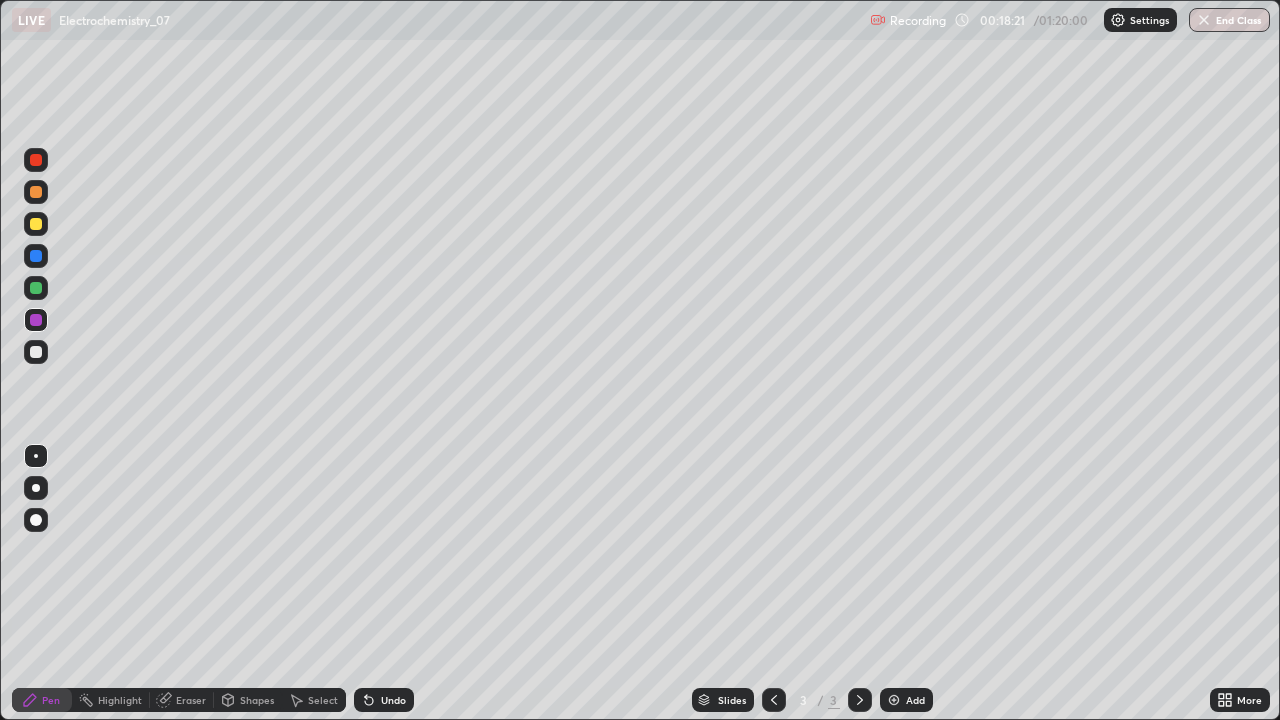 click 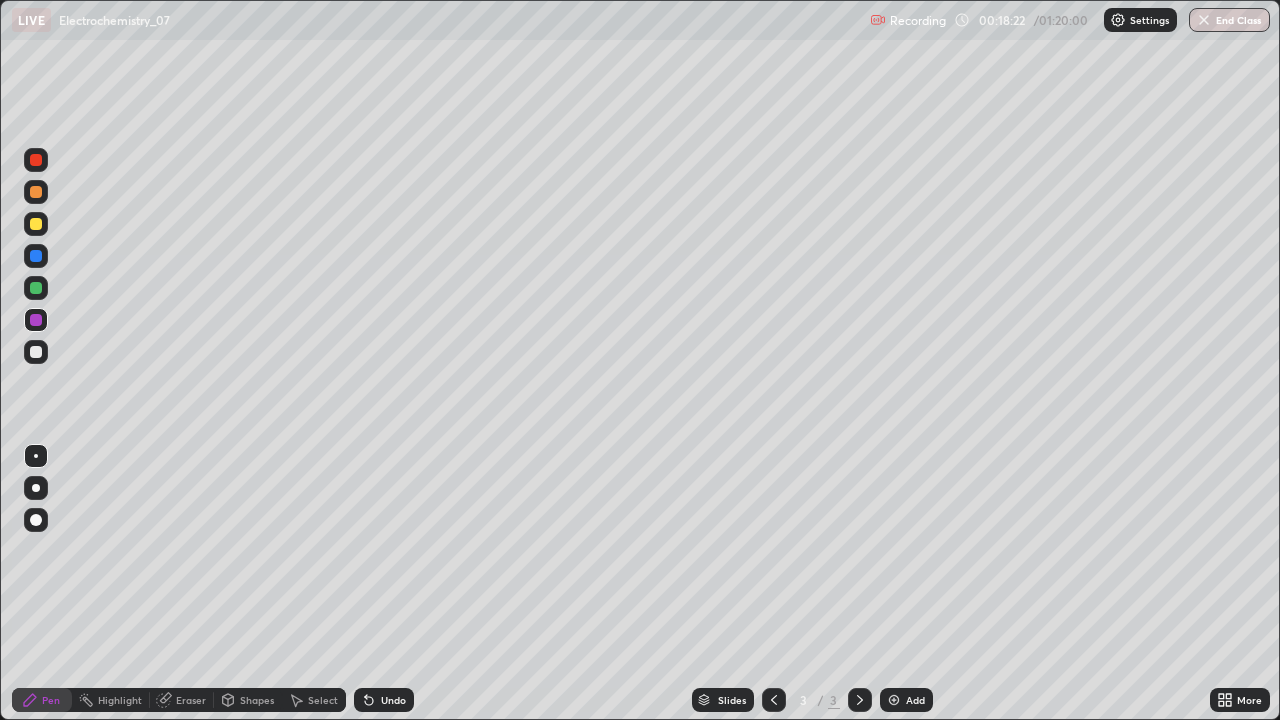click 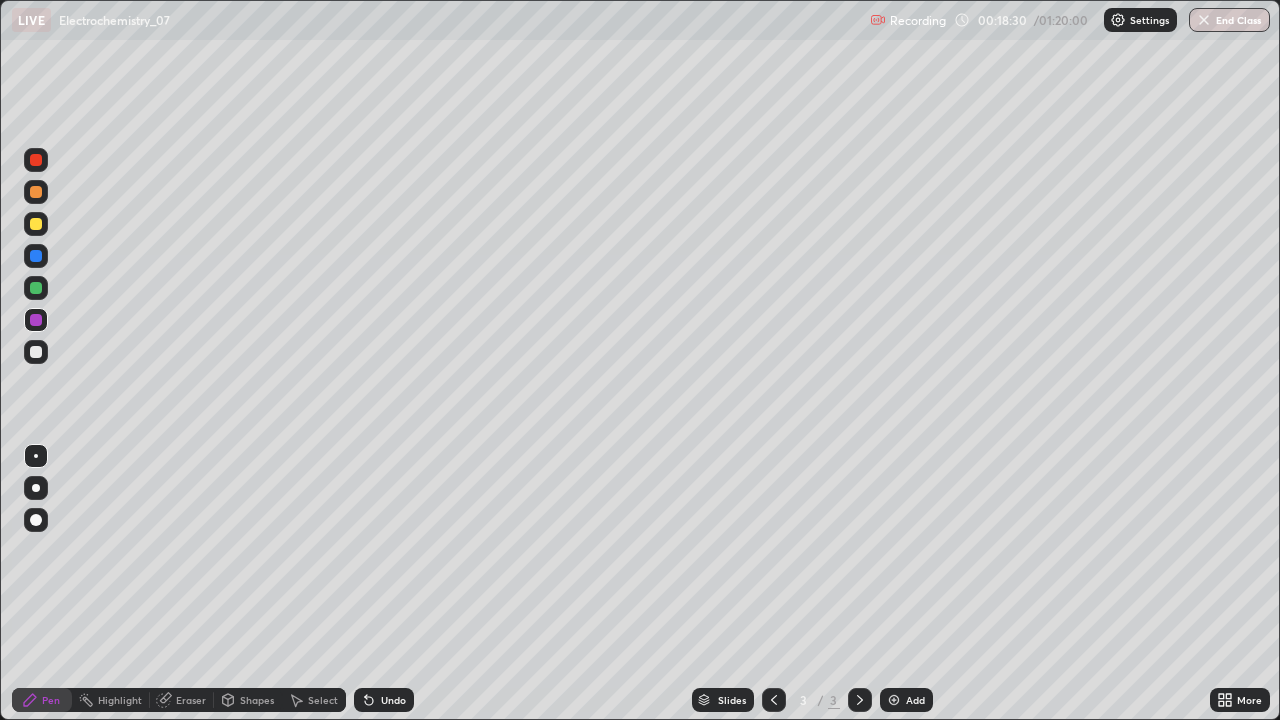 click at bounding box center [36, 352] 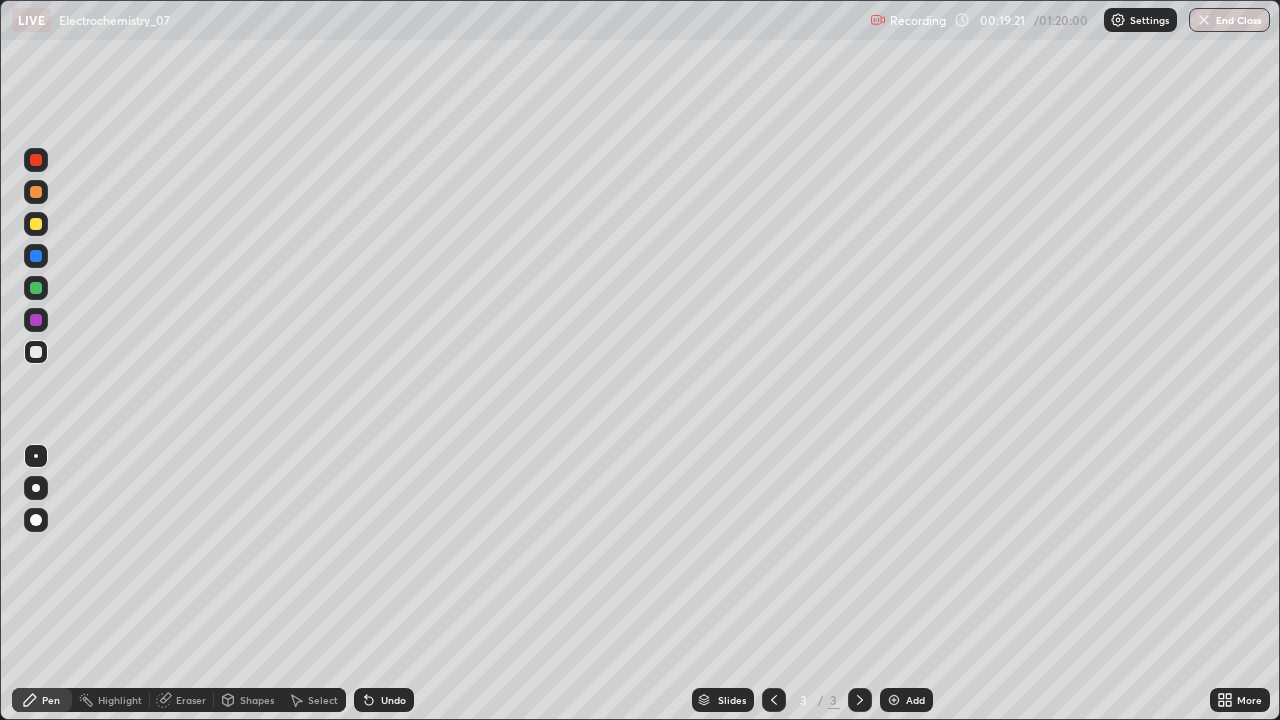 click at bounding box center [894, 700] 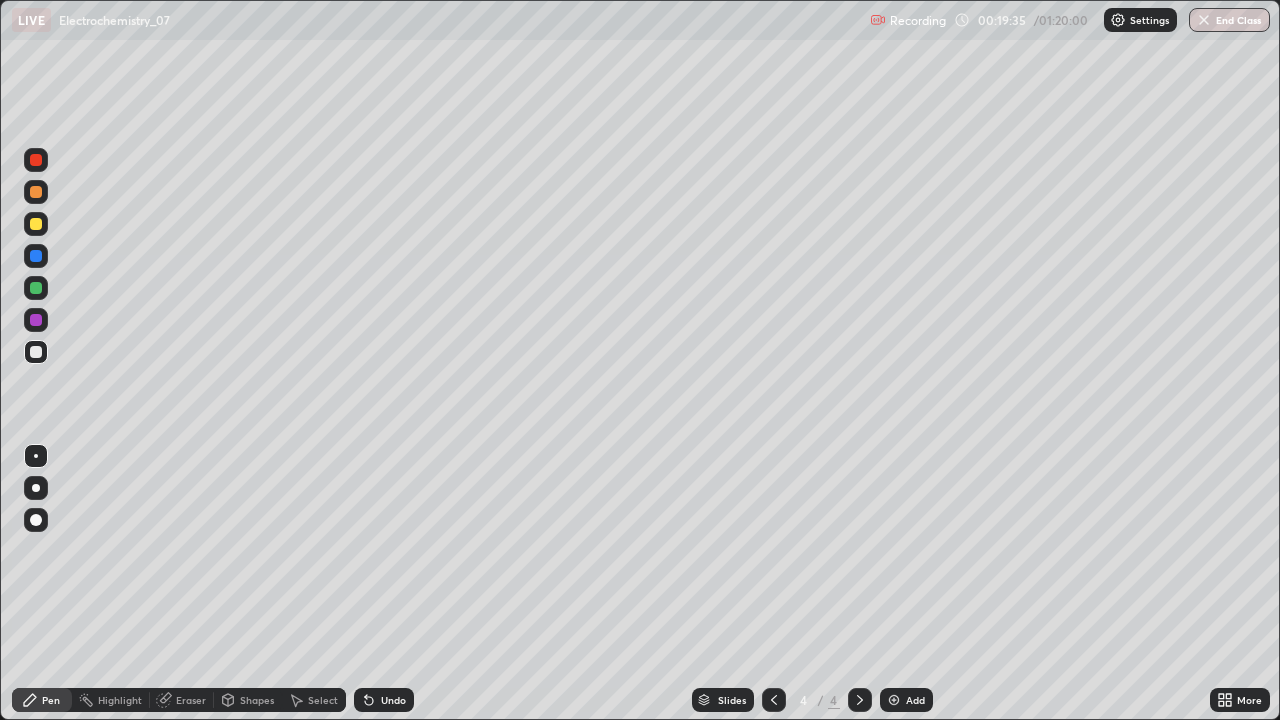 click on "Undo" at bounding box center [384, 700] 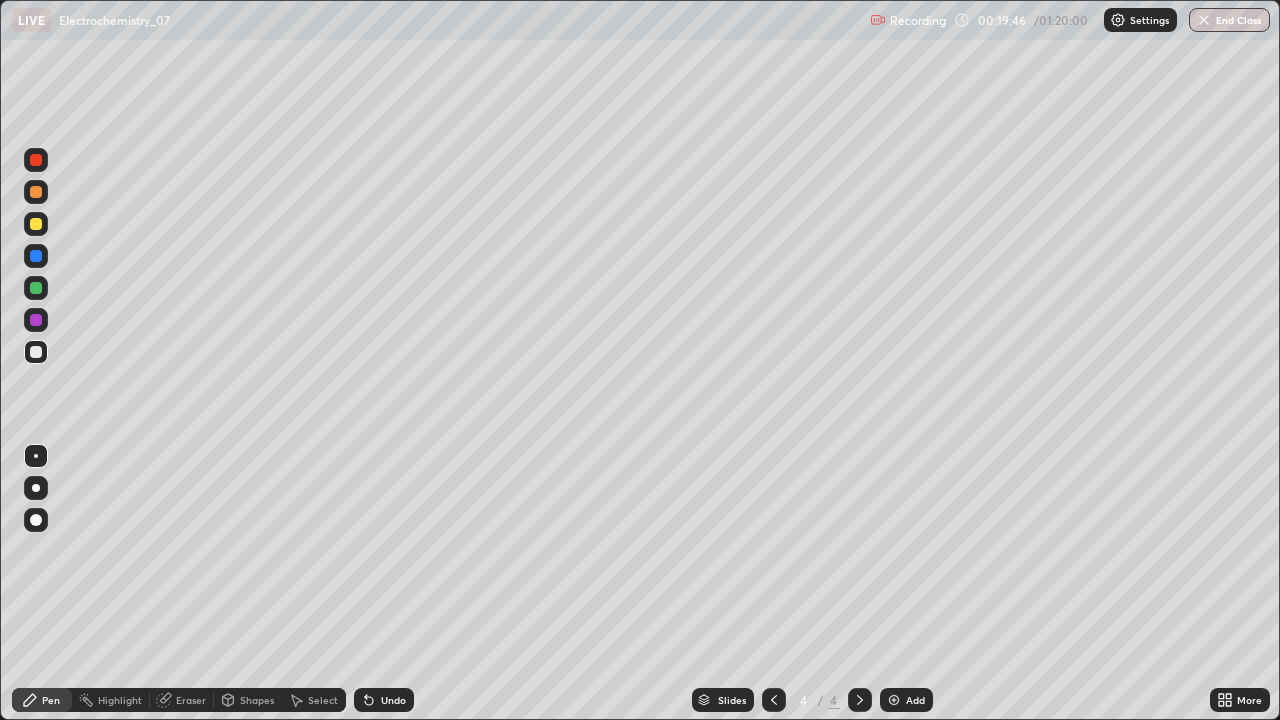 click 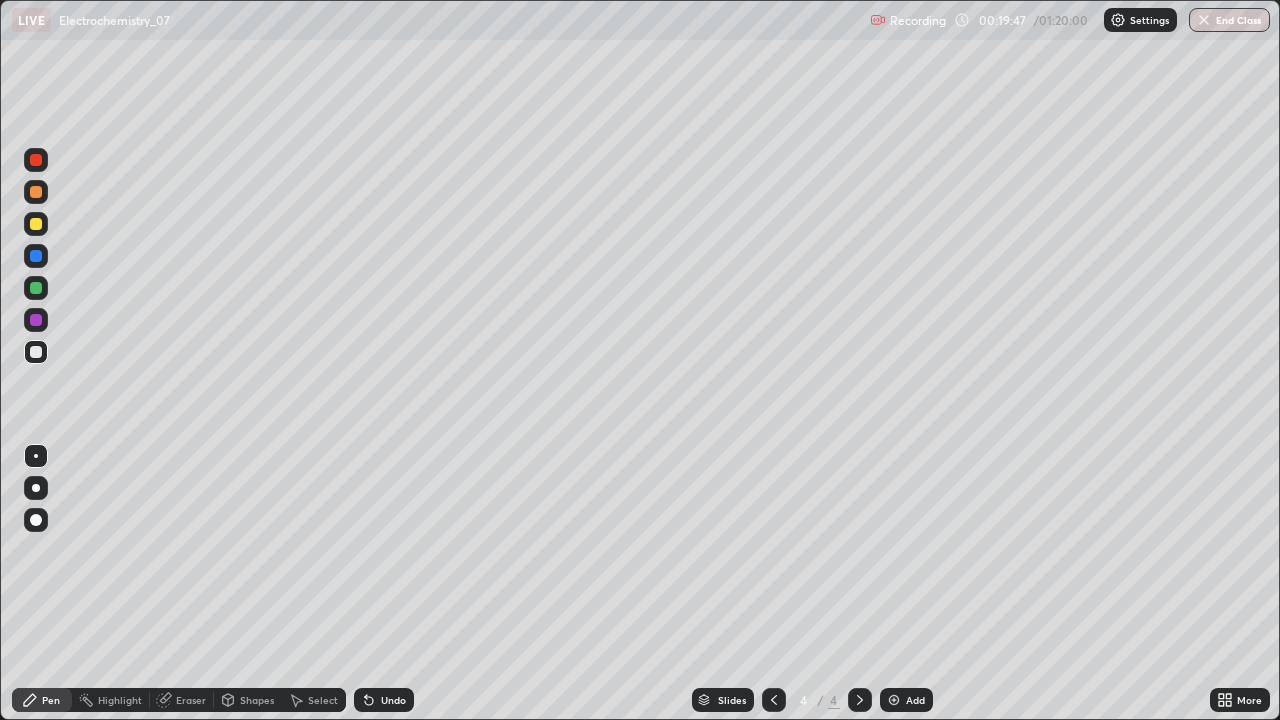 click 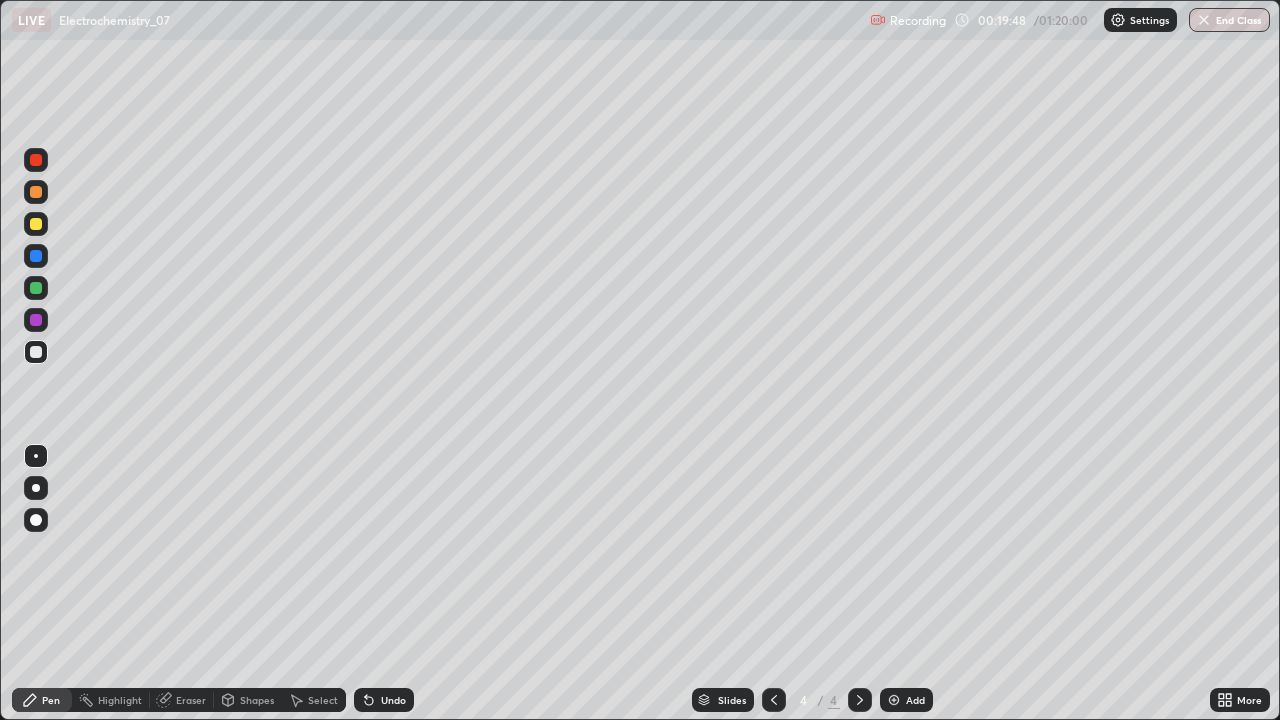 click 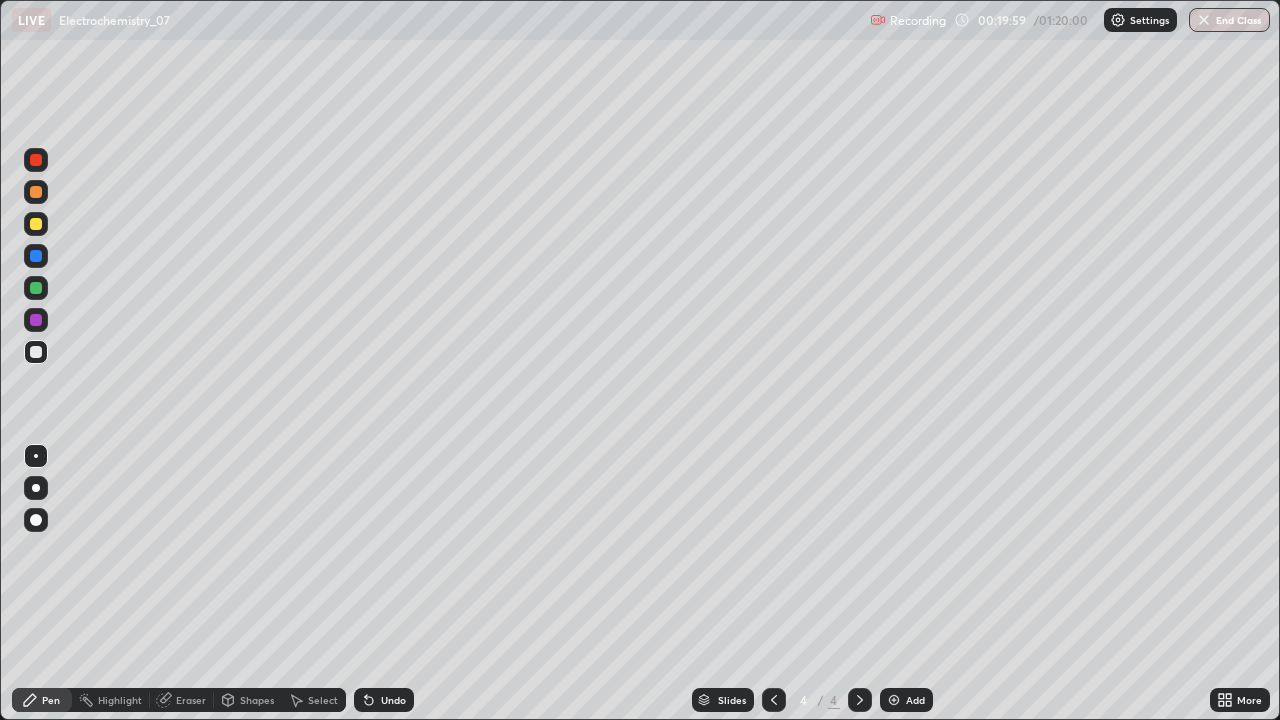 click 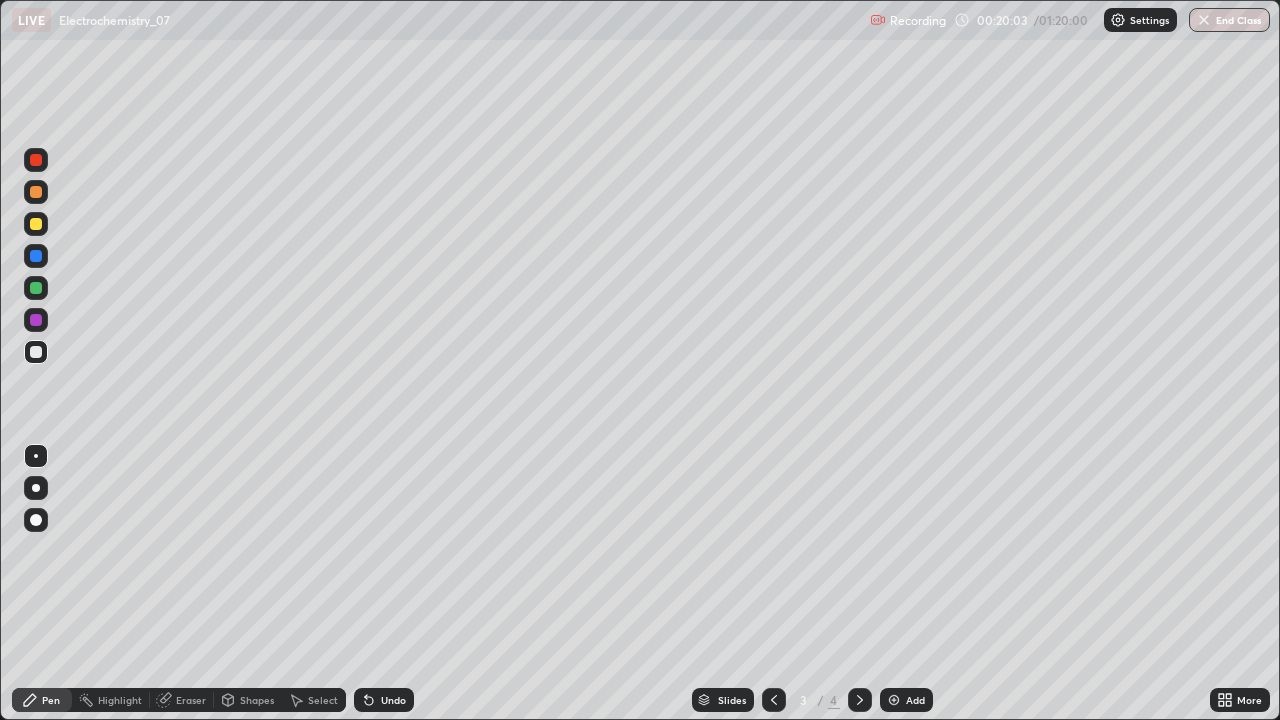 click 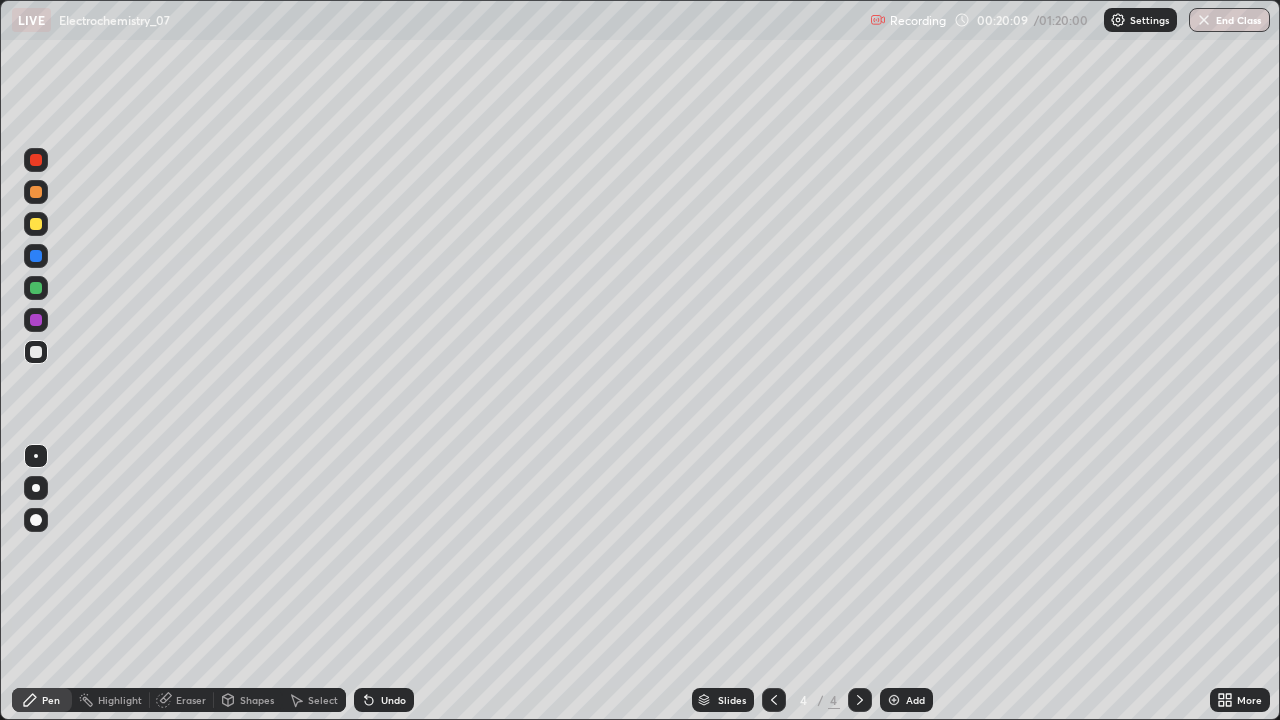 click on "Undo" at bounding box center (393, 700) 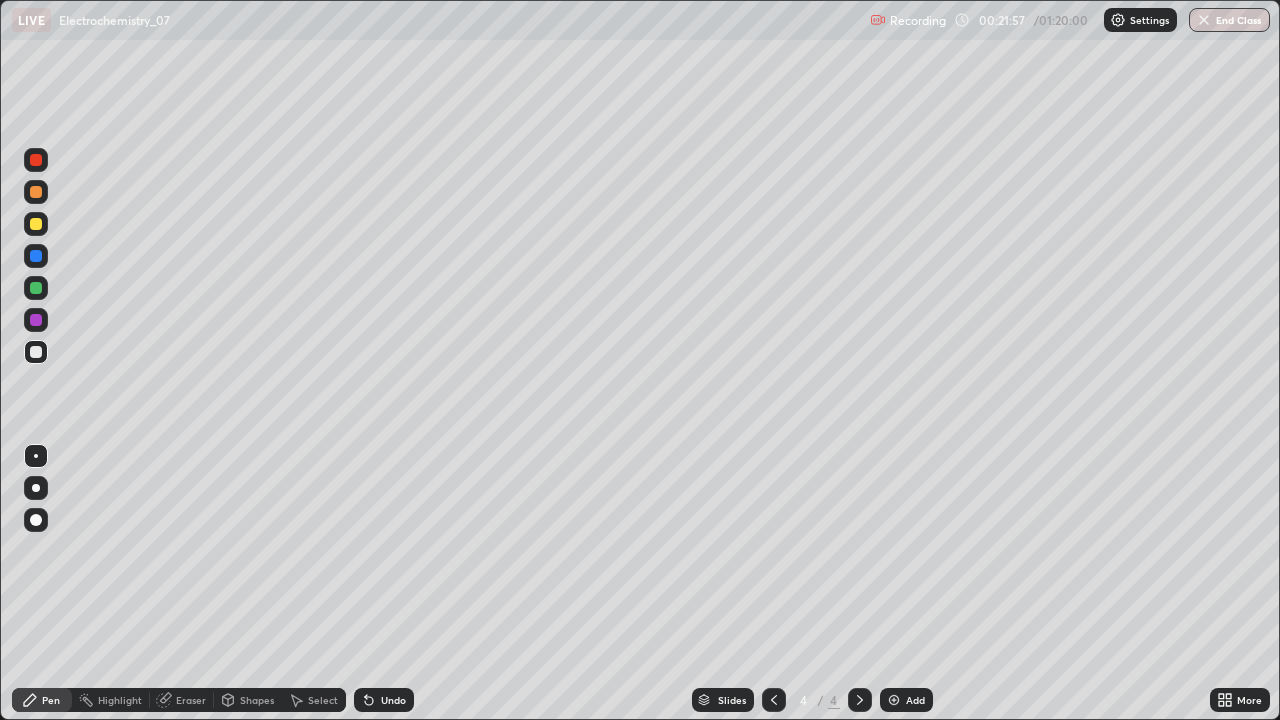 click on "Undo" at bounding box center (393, 700) 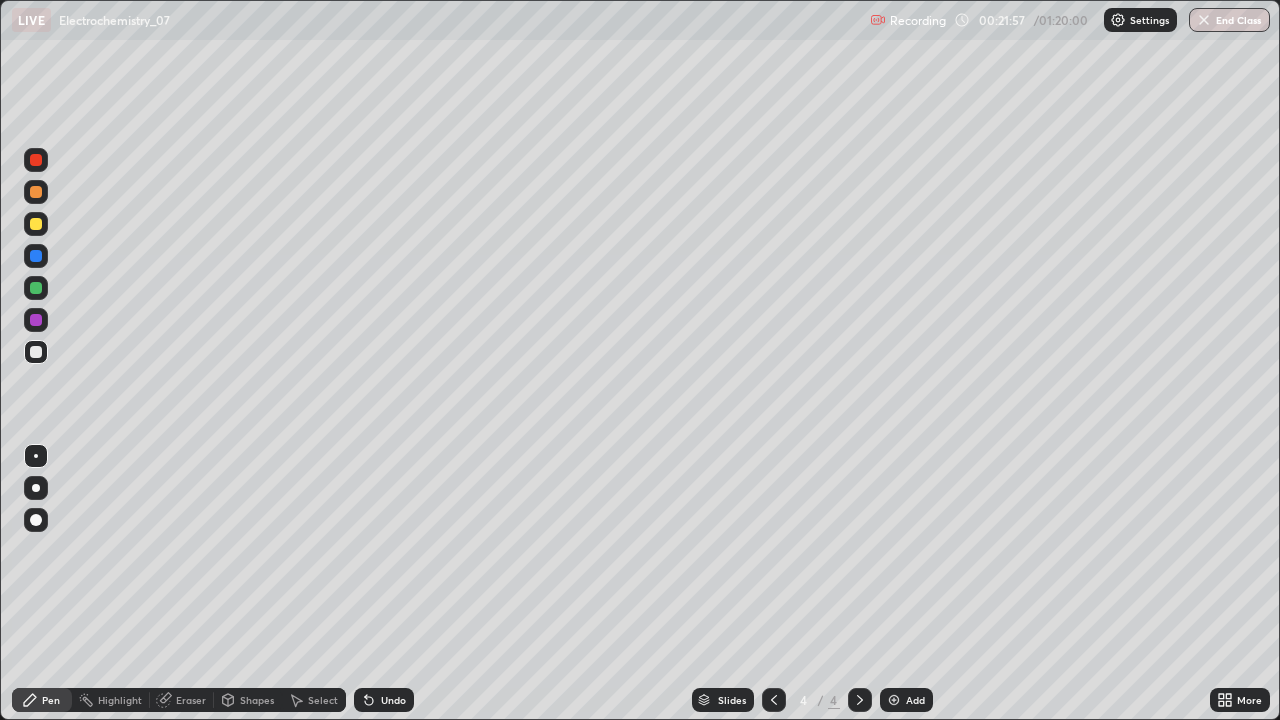 click on "Undo" at bounding box center (393, 700) 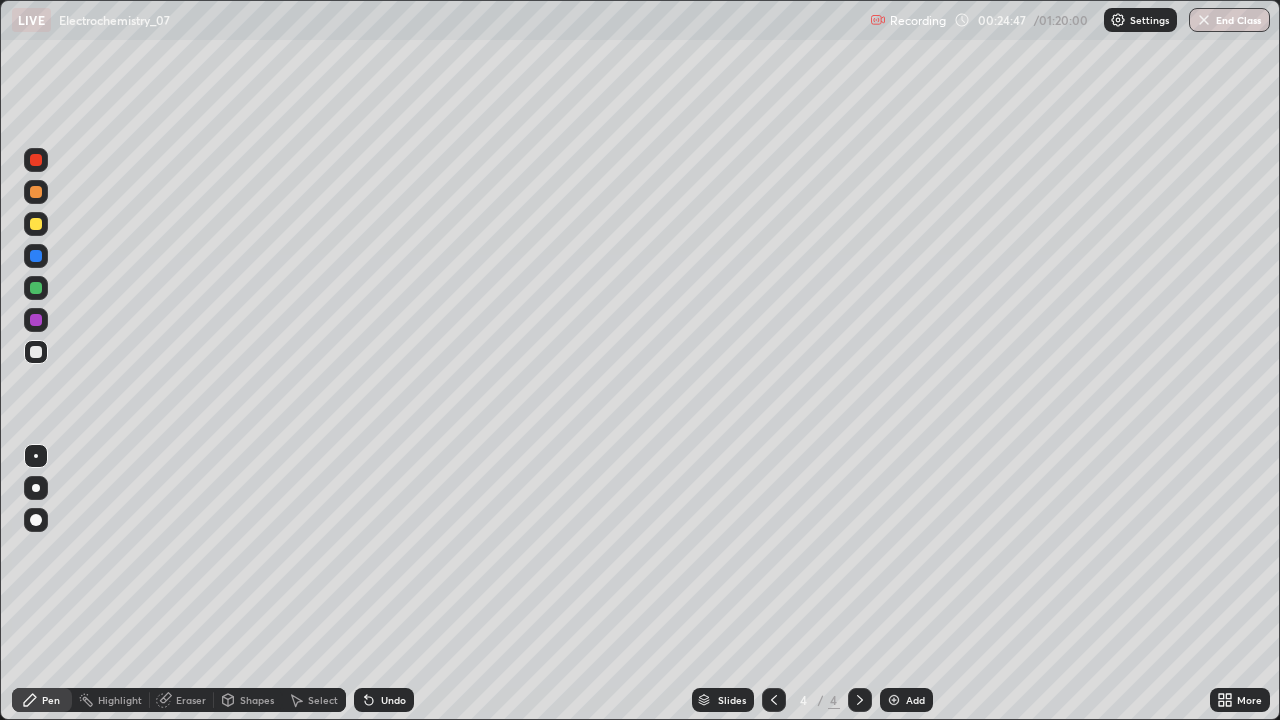 click on "Undo" at bounding box center (393, 700) 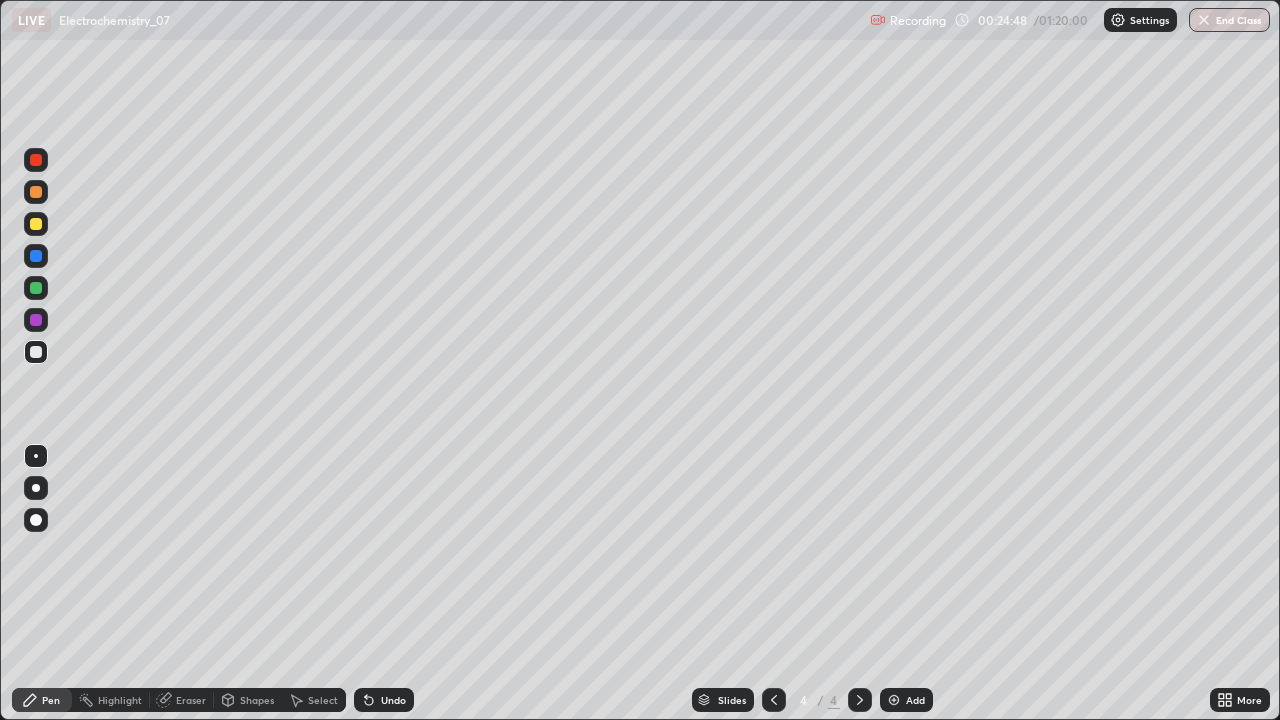 click on "Undo" at bounding box center (393, 700) 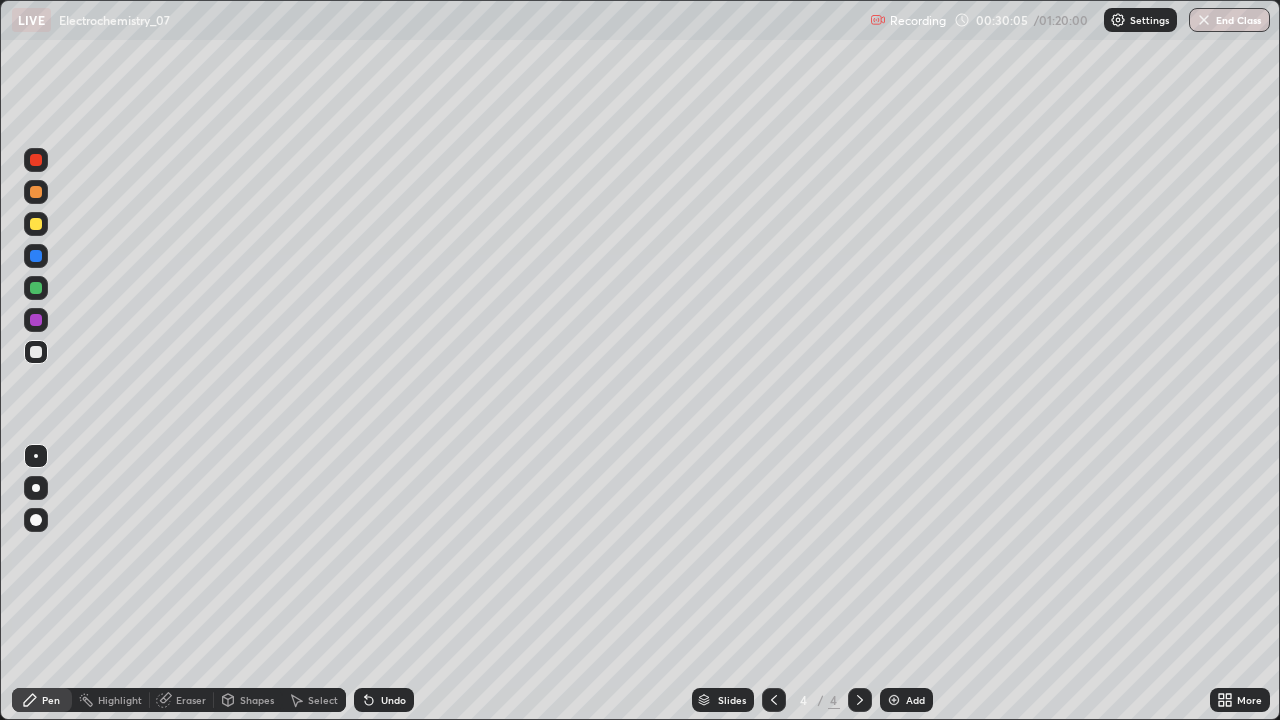 click at bounding box center (894, 700) 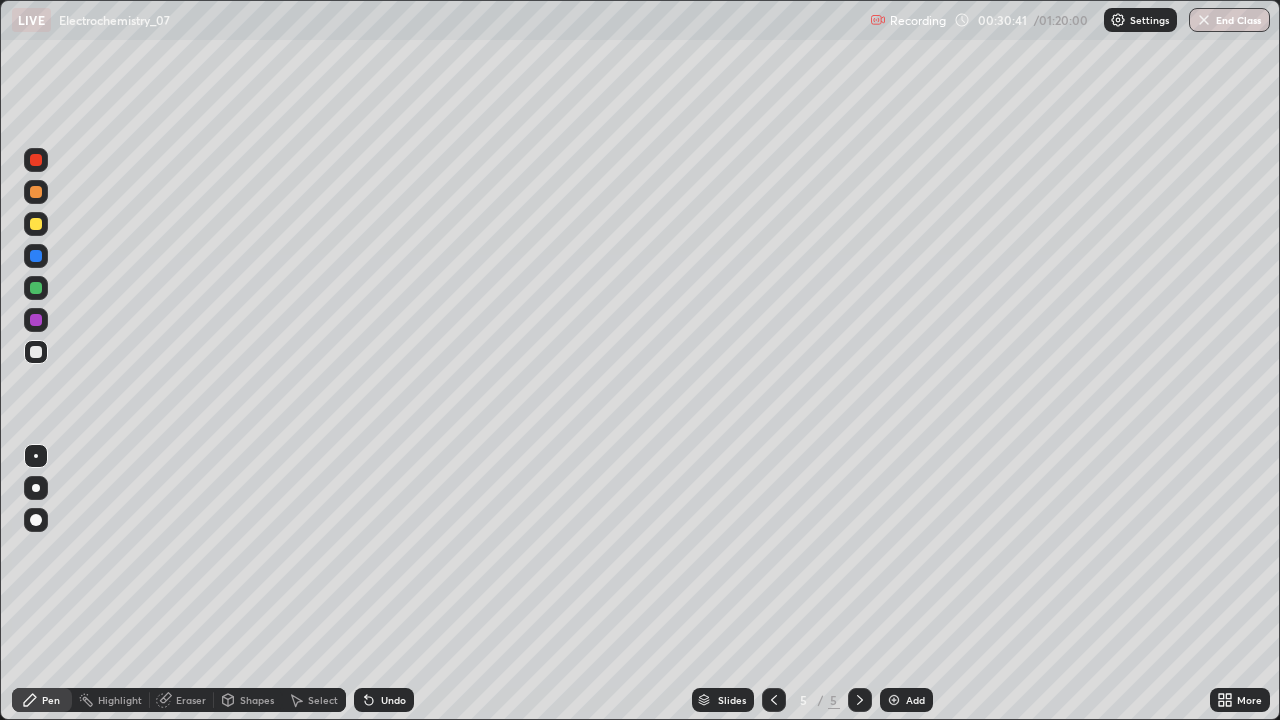 click on "Undo" at bounding box center (384, 700) 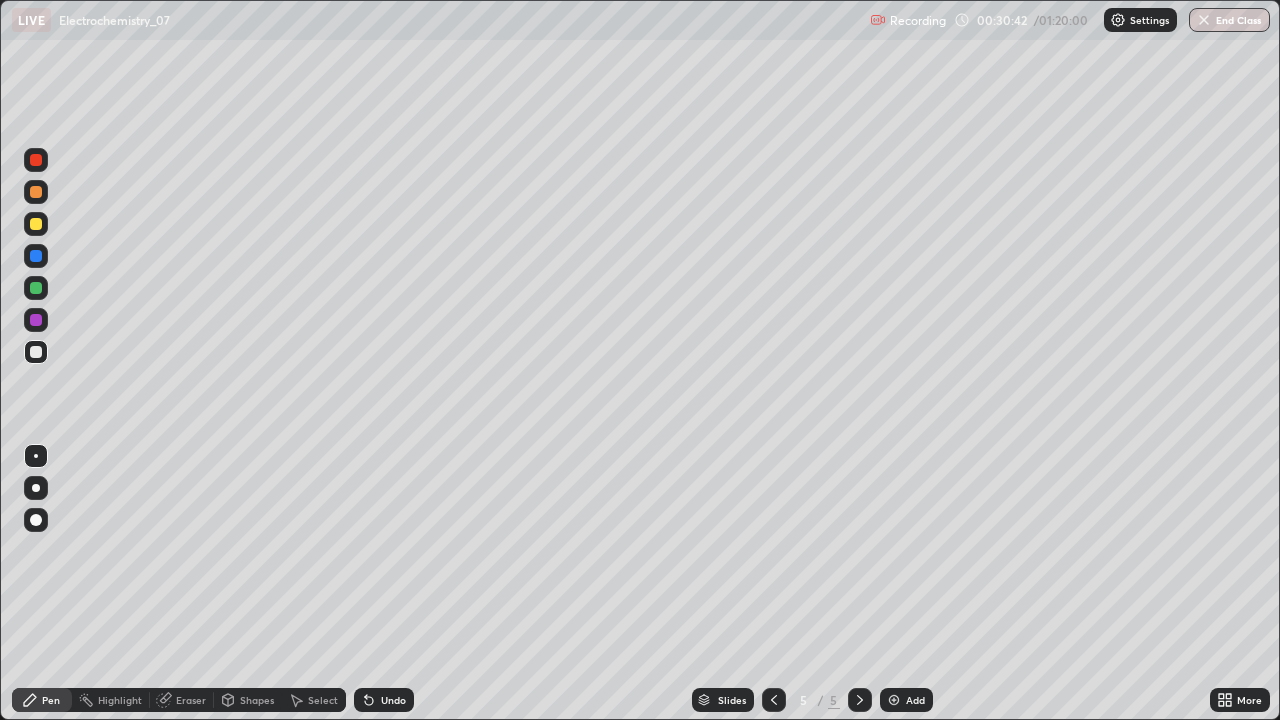 click on "Undo" at bounding box center [384, 700] 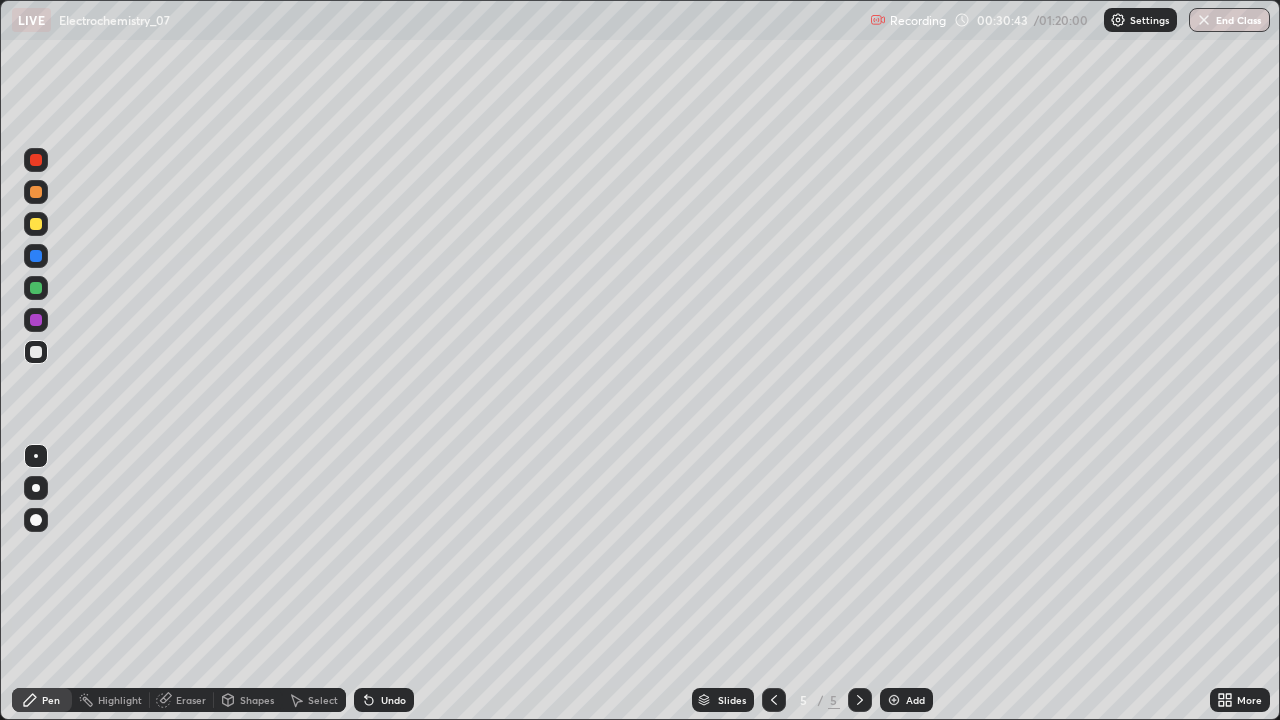 click 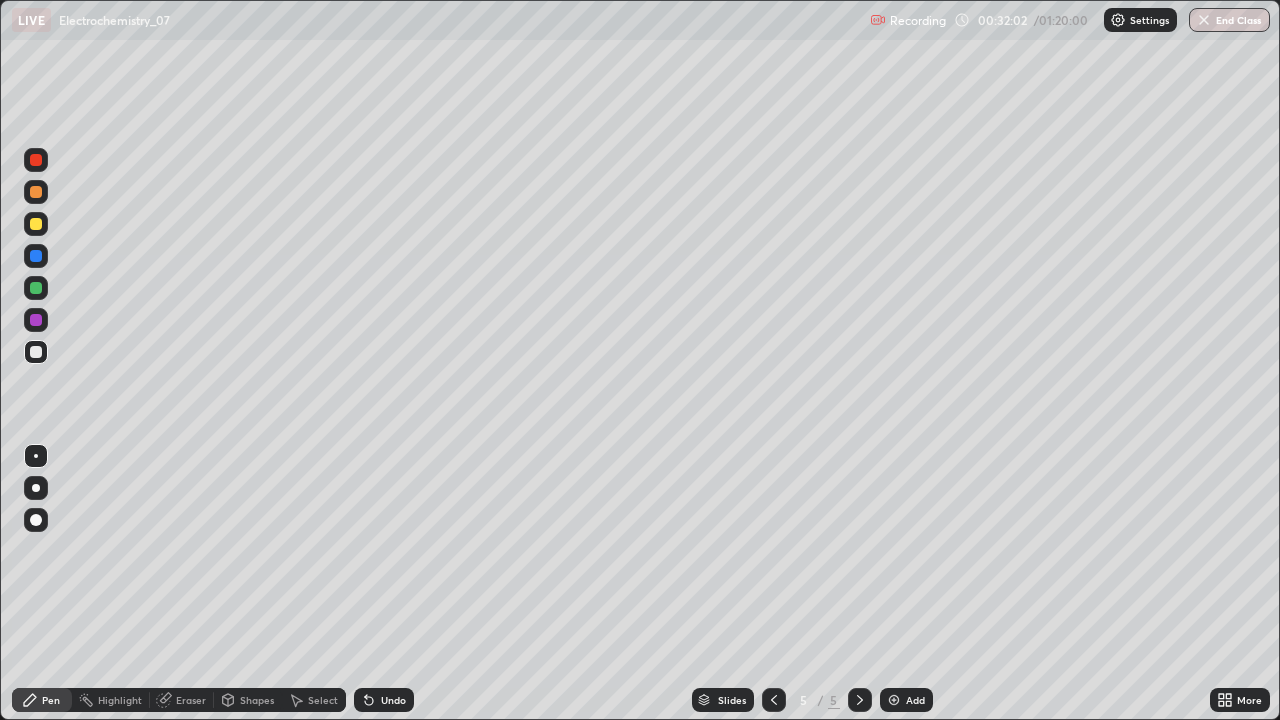 click on "Undo" at bounding box center (393, 700) 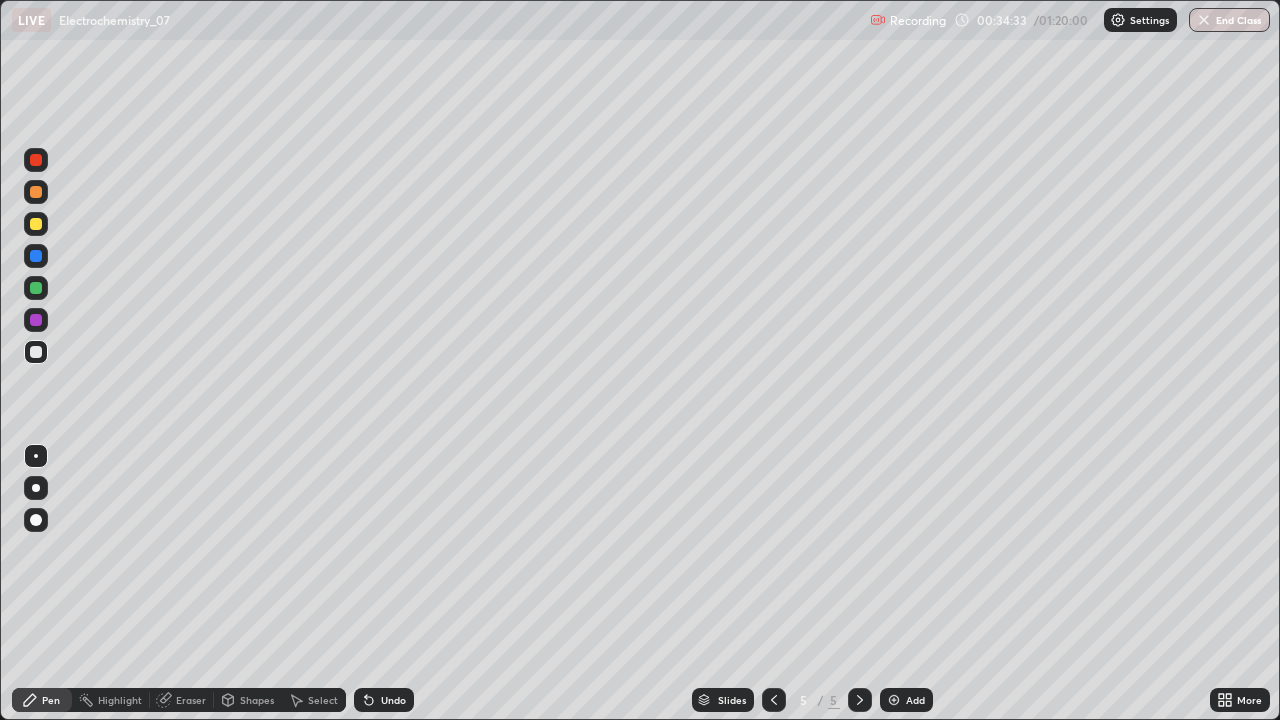 click at bounding box center [36, 288] 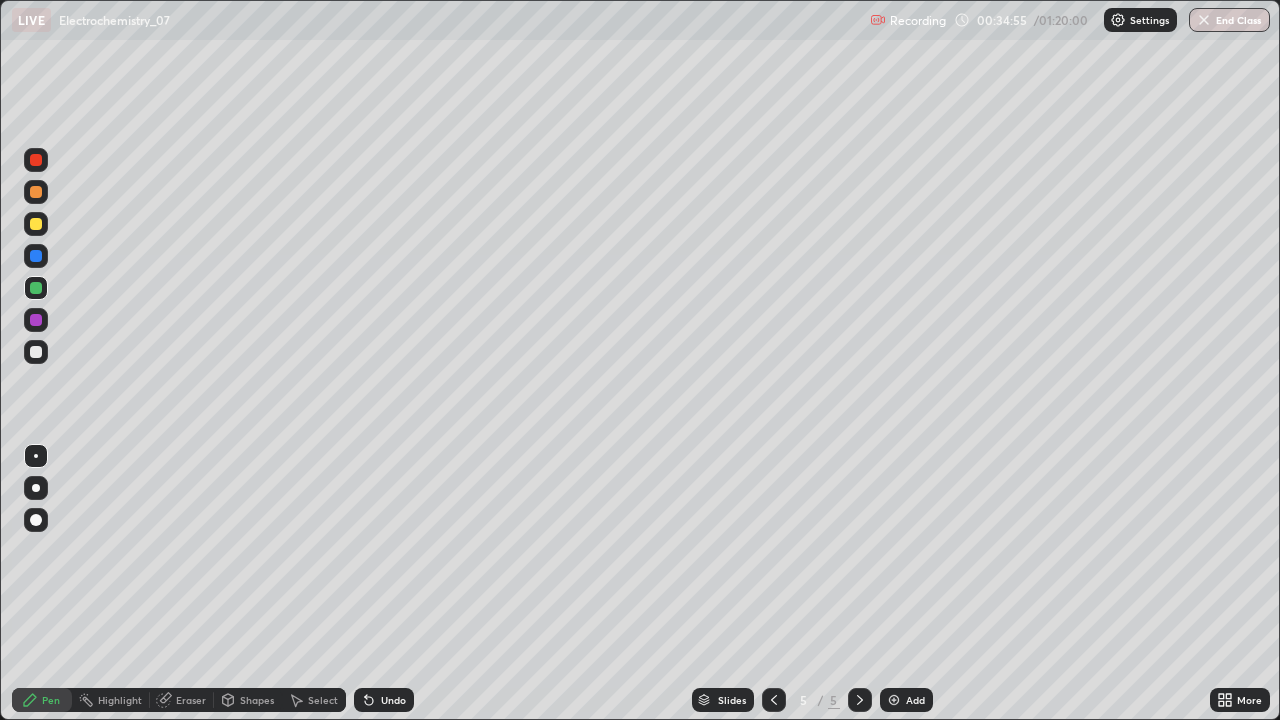 click at bounding box center (36, 352) 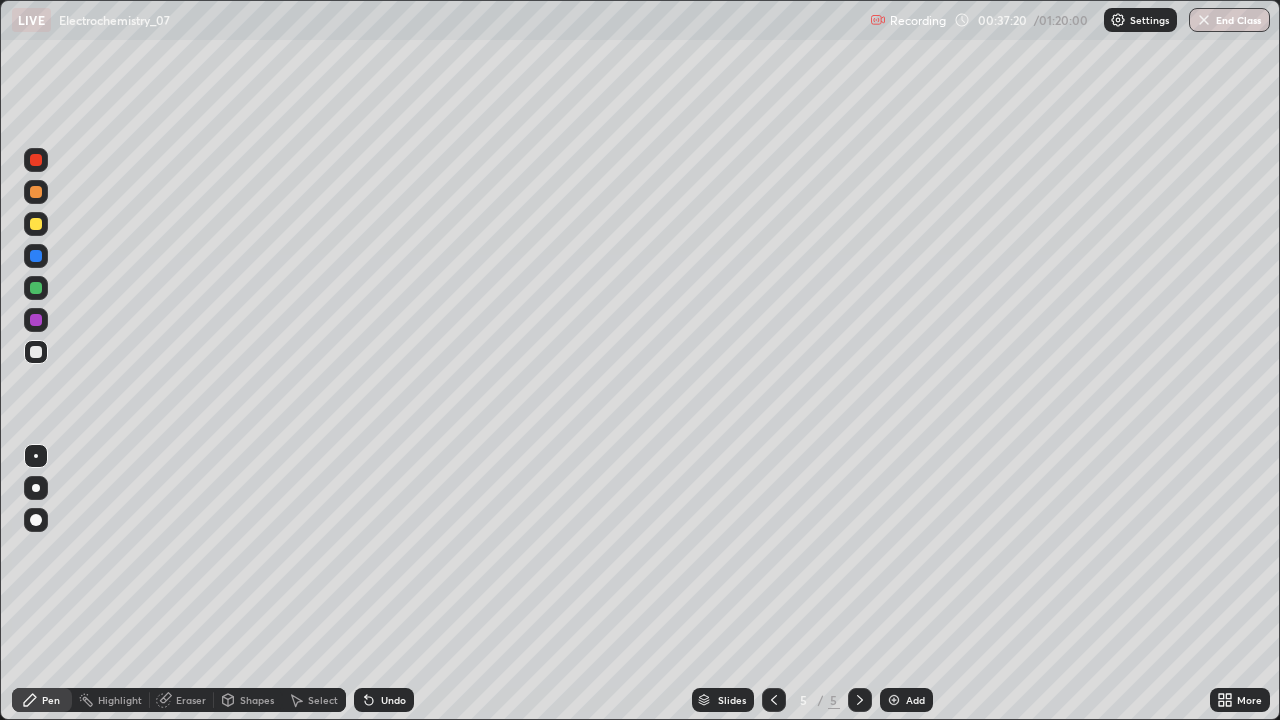 click at bounding box center [894, 700] 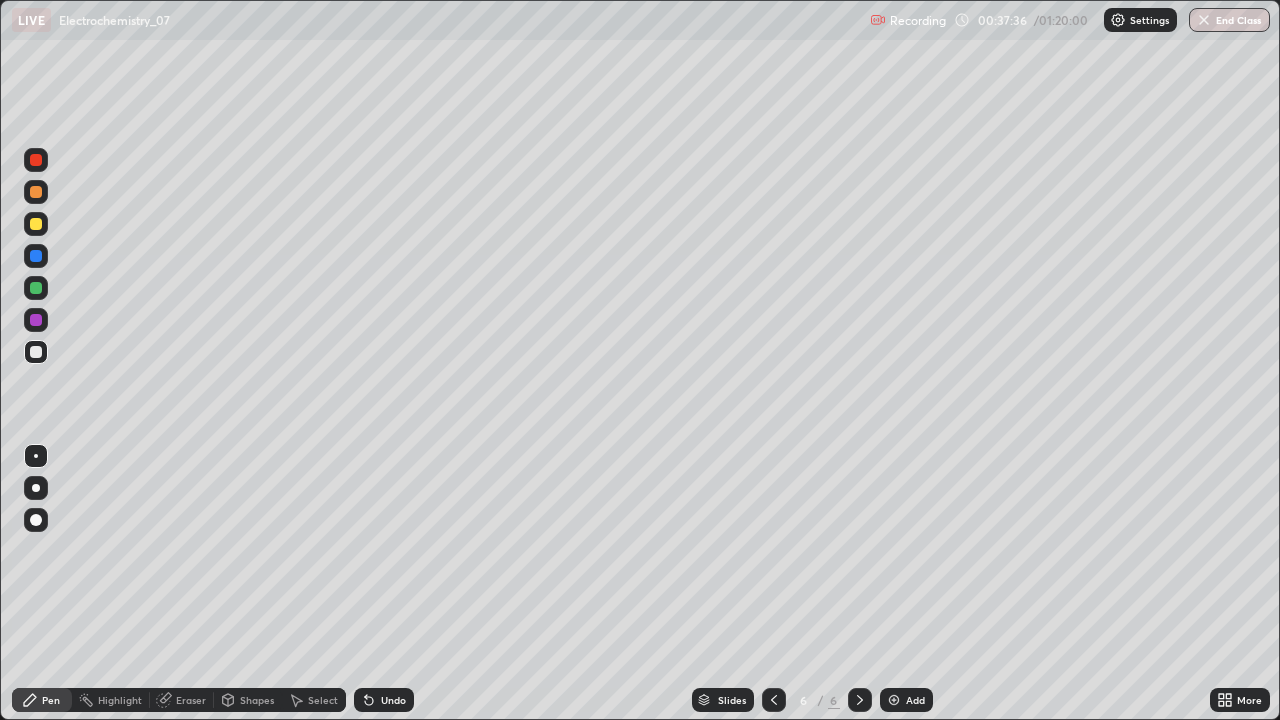 click on "Undo" at bounding box center (393, 700) 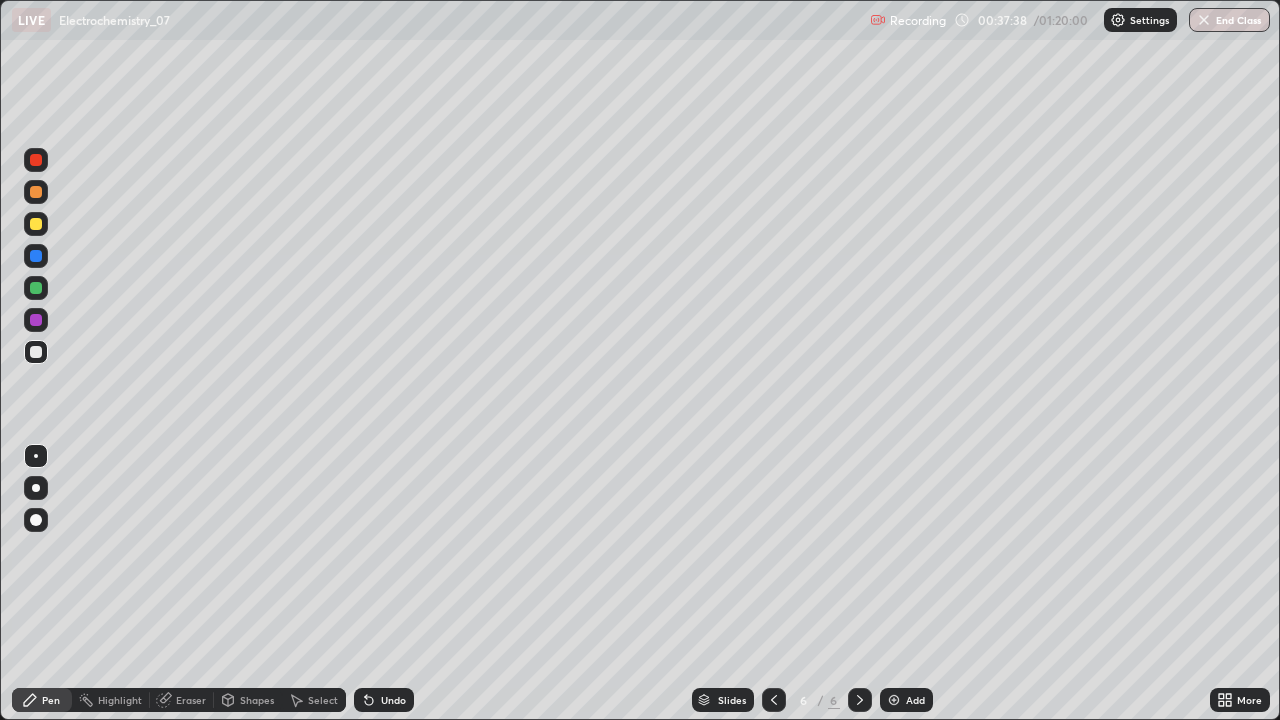 click on "Undo" at bounding box center [393, 700] 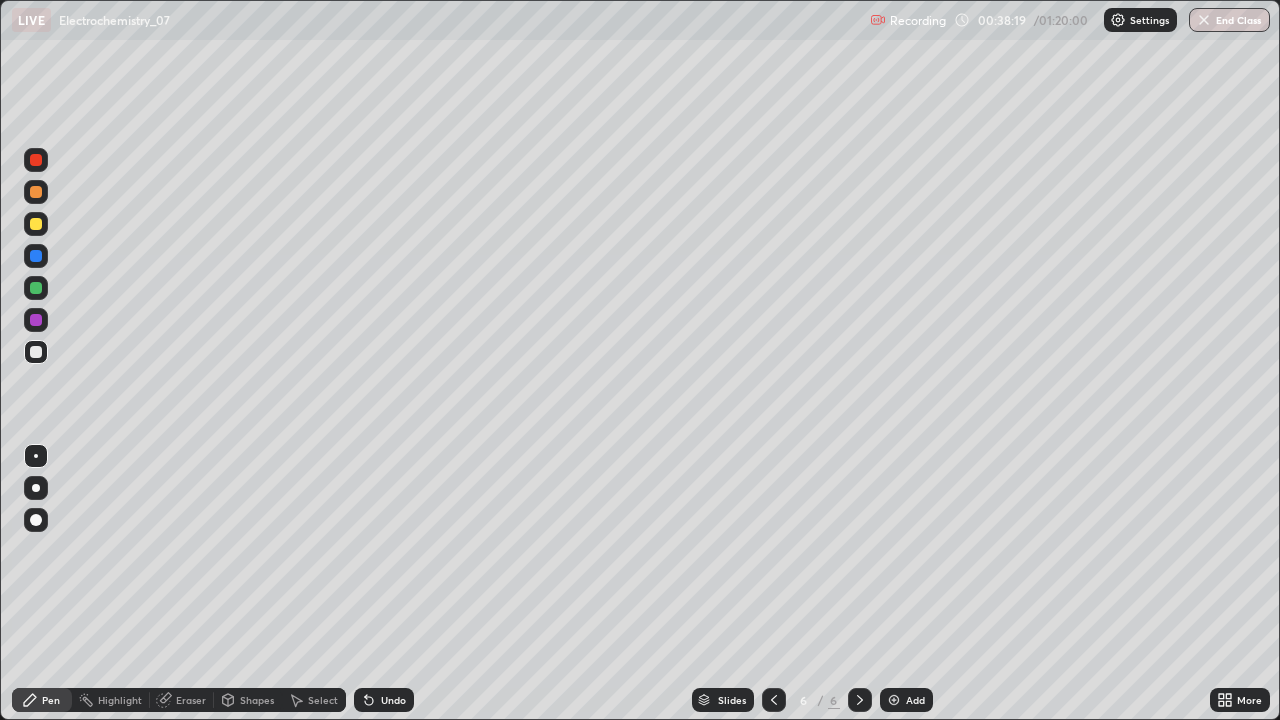 click on "Undo" at bounding box center (393, 700) 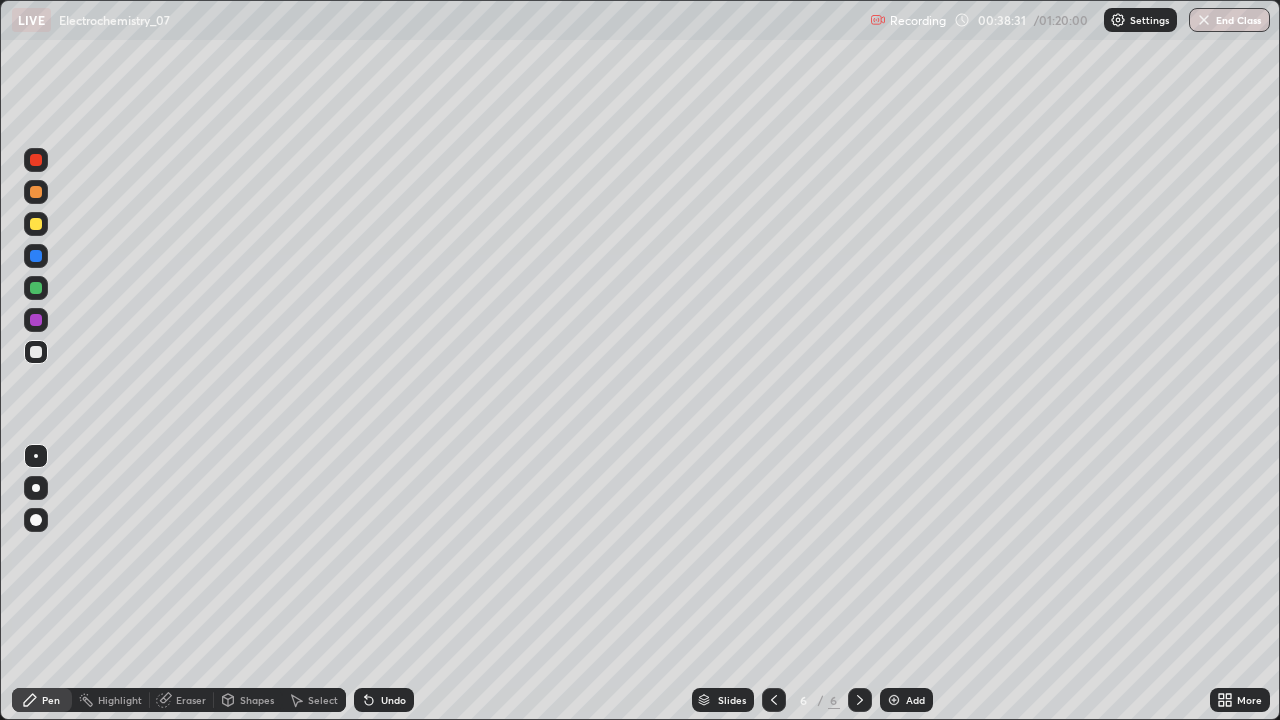 click on "Undo" at bounding box center (393, 700) 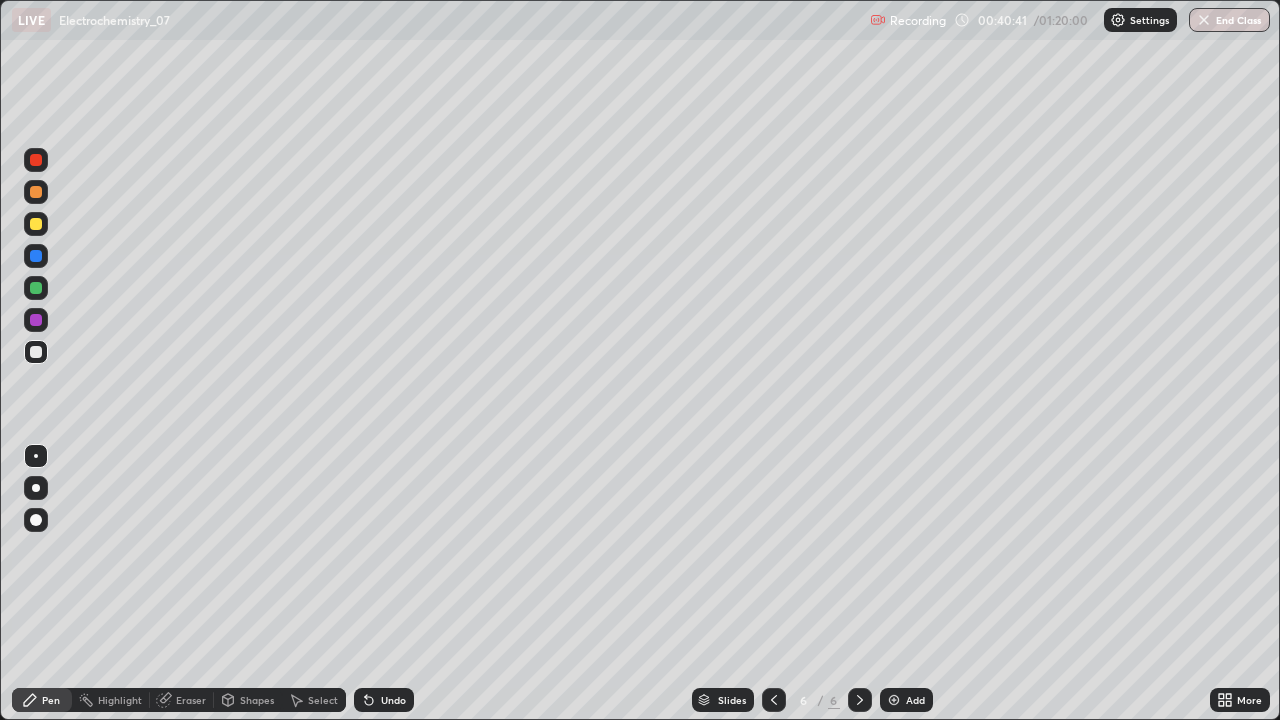 click on "Eraser" at bounding box center (191, 700) 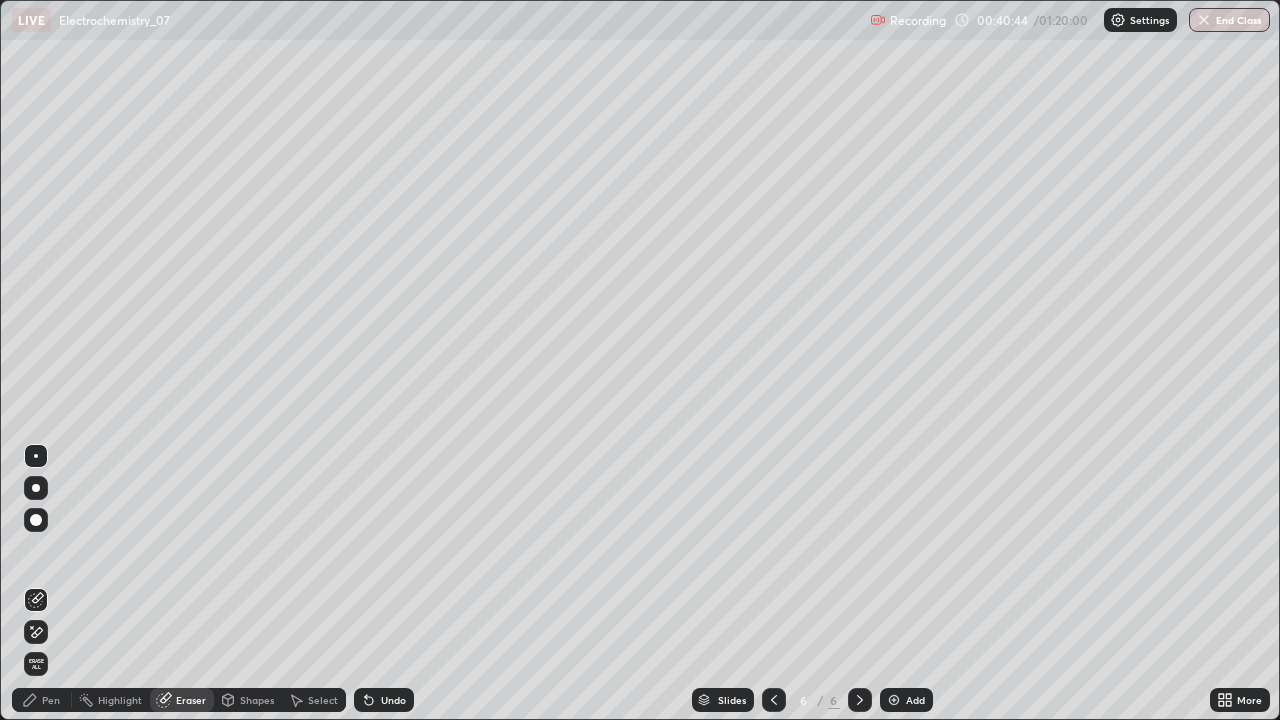 click at bounding box center (36, 632) 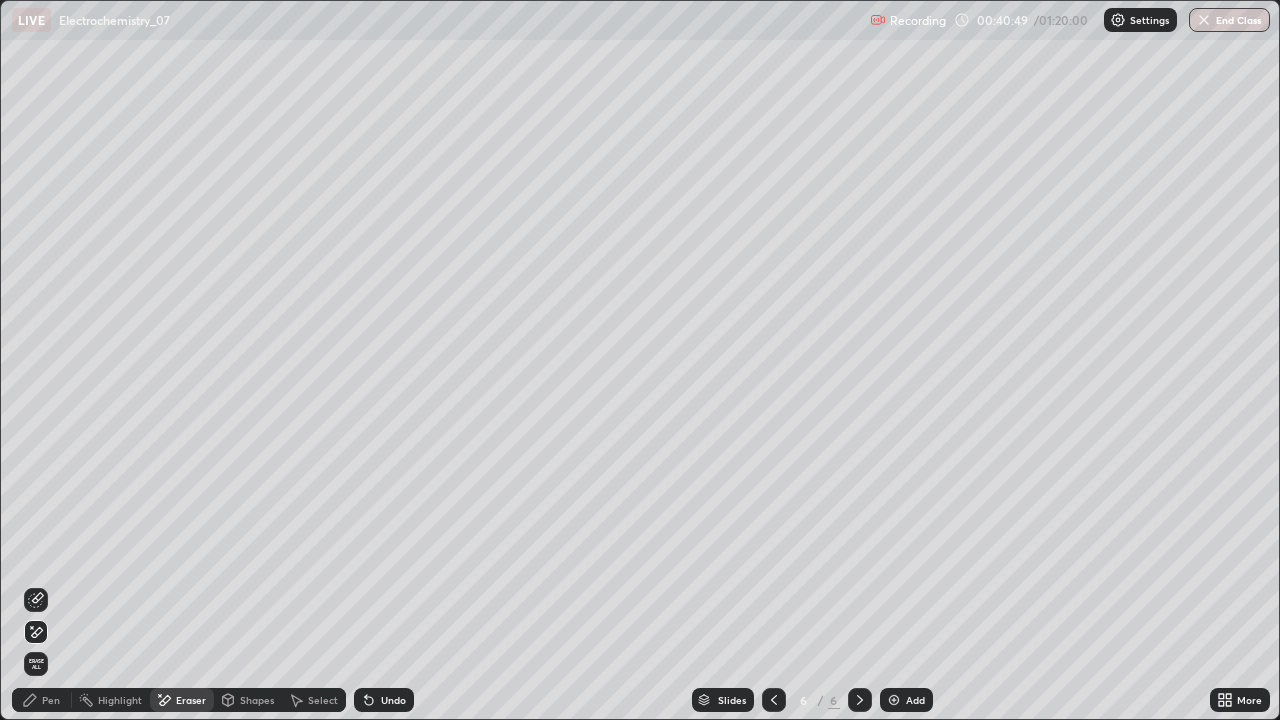 click 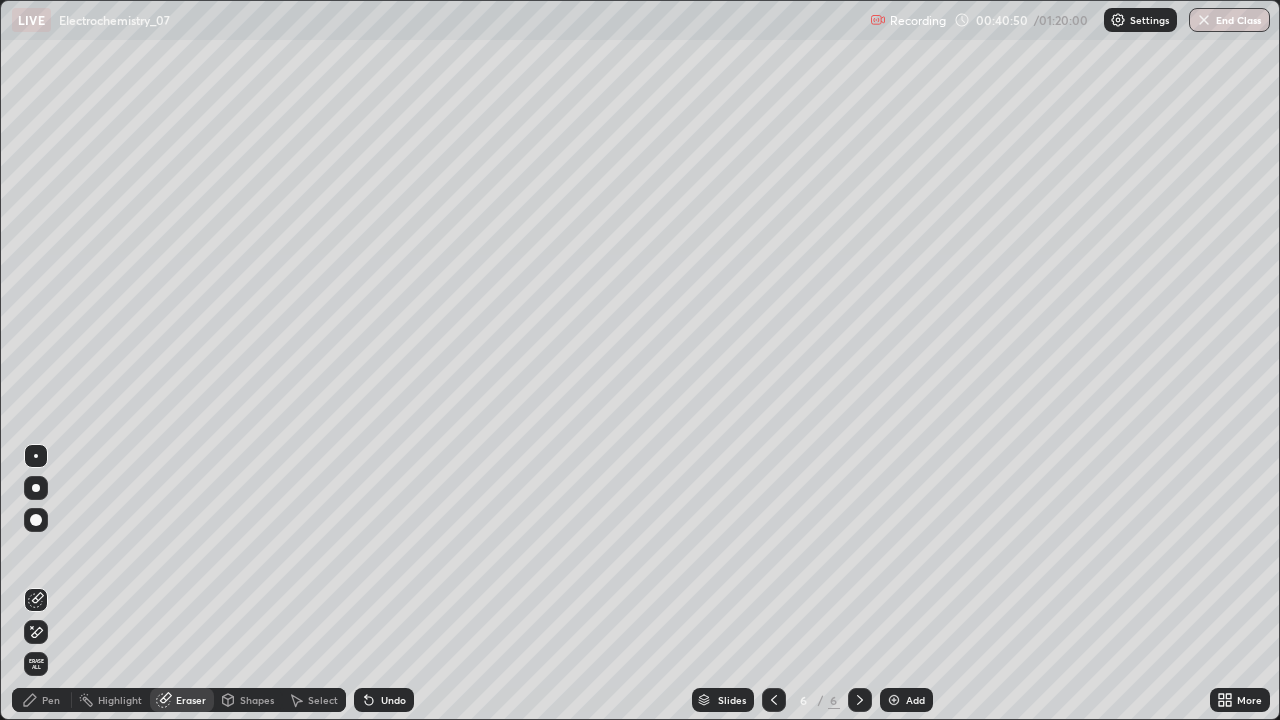 click on "Pen" at bounding box center (42, 700) 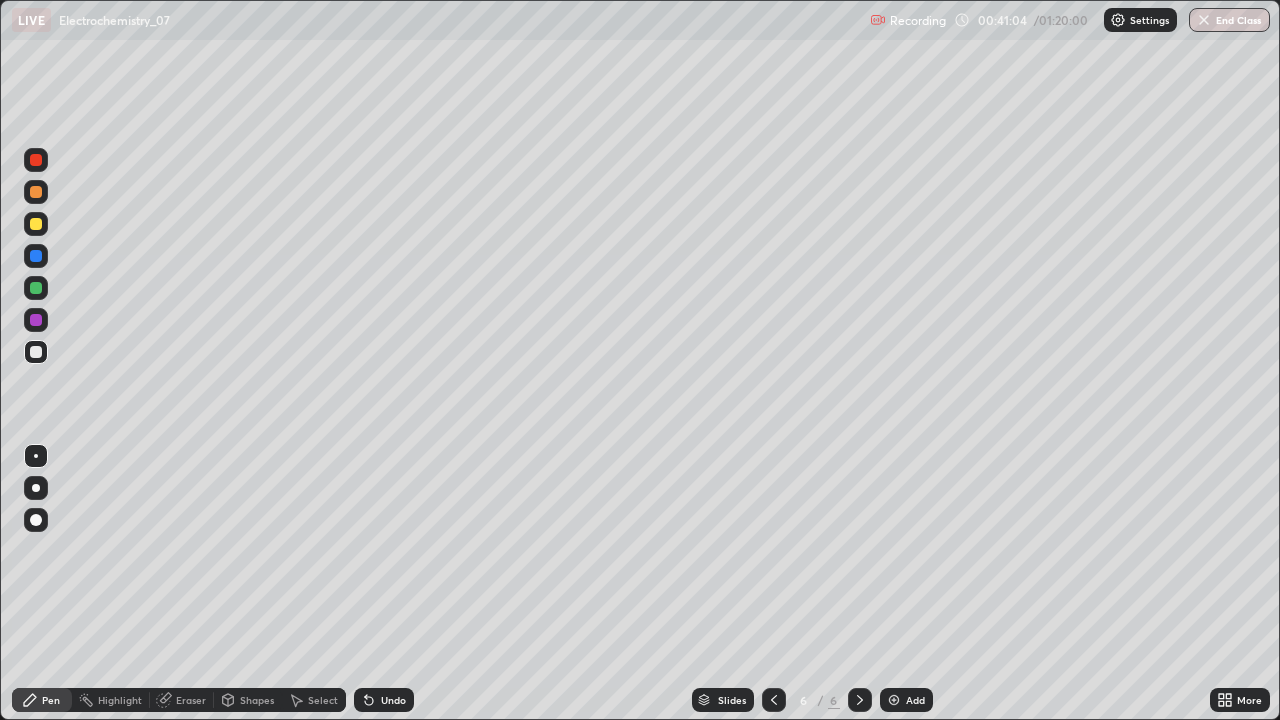 click on "Undo" at bounding box center (393, 700) 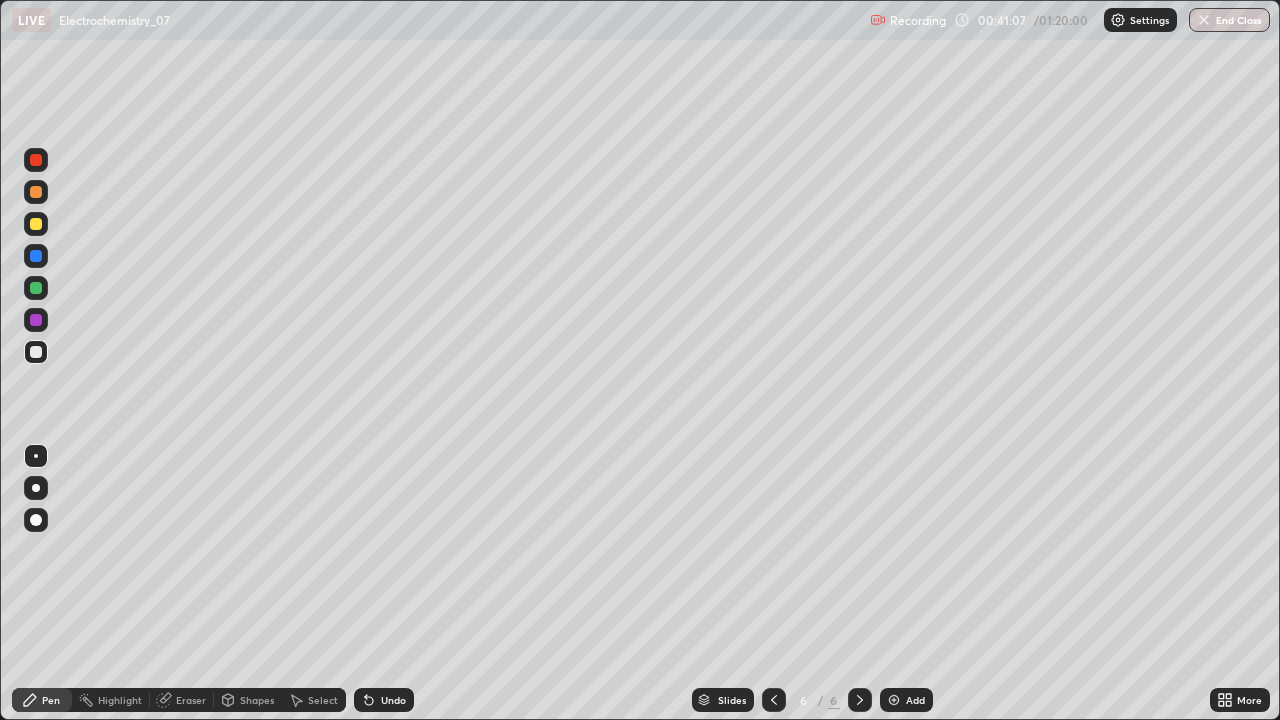 click on "Undo" at bounding box center (393, 700) 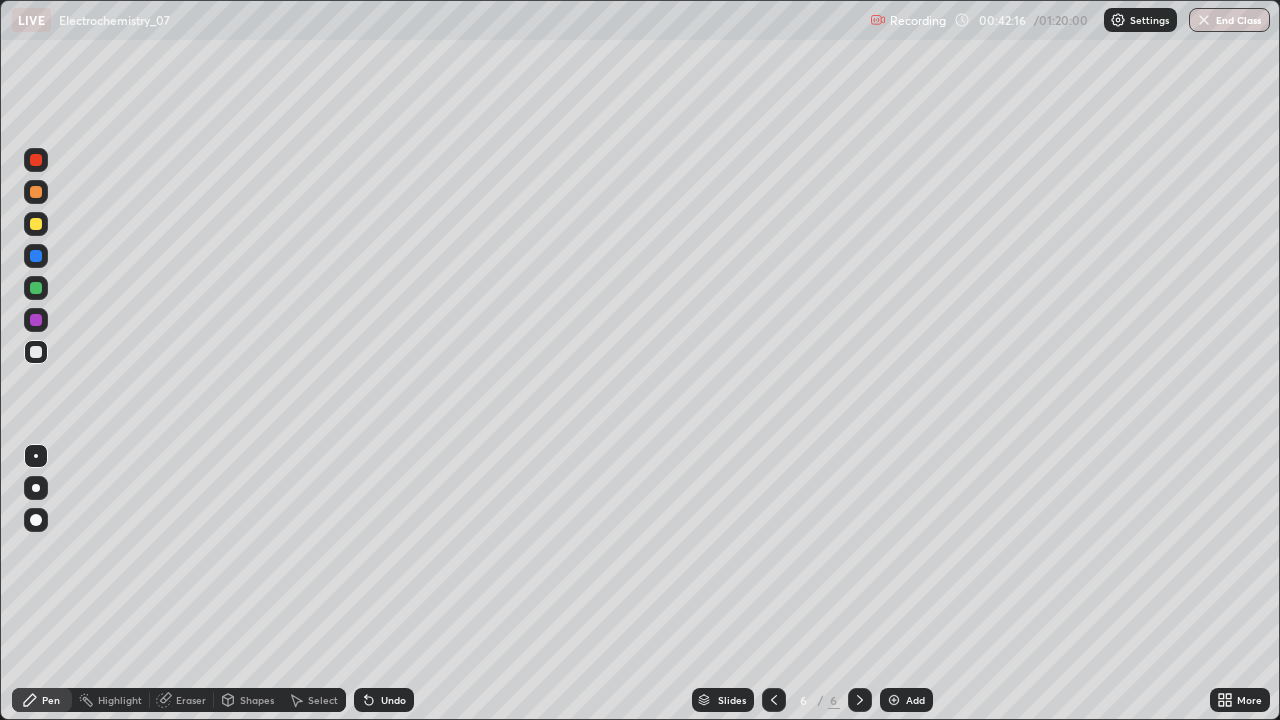 click 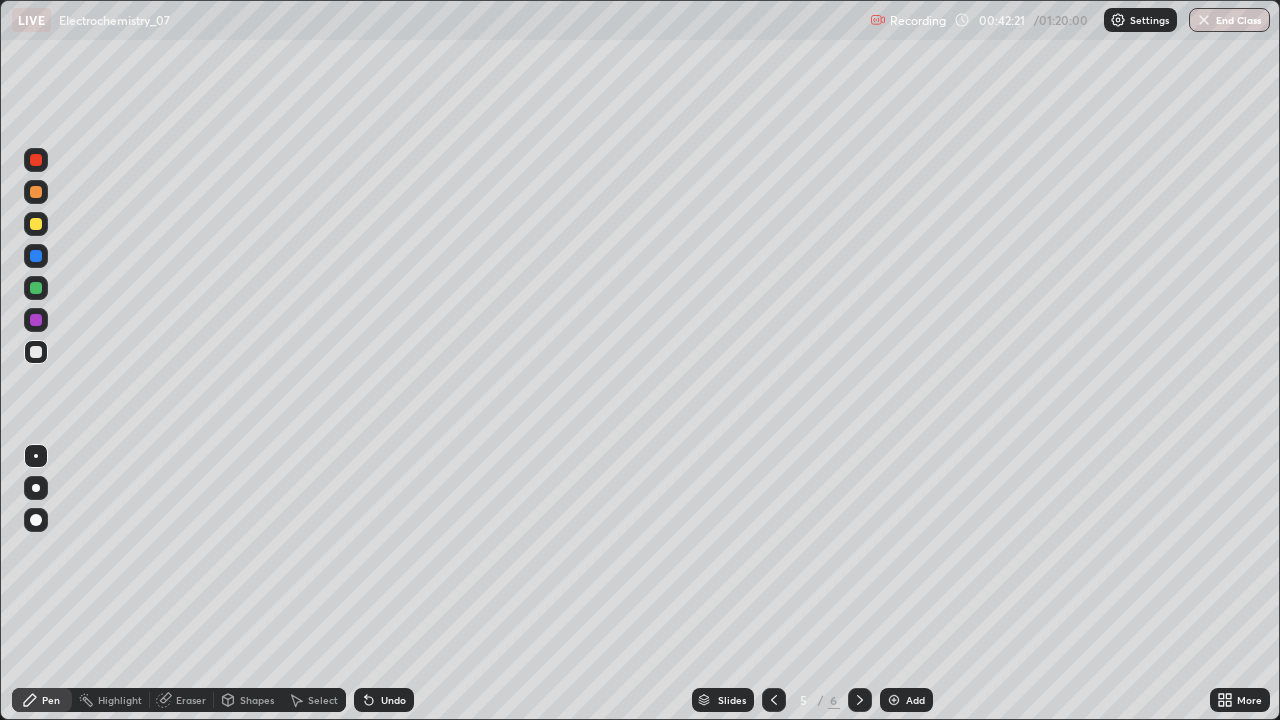 click 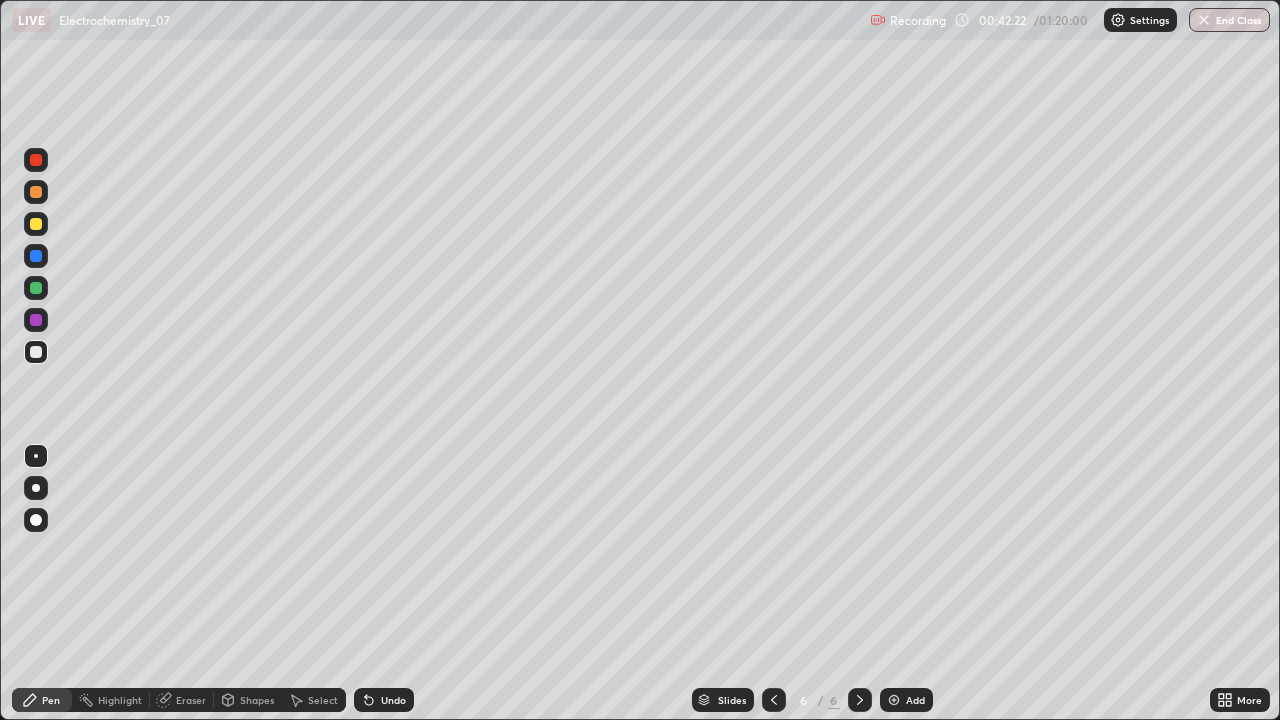 click 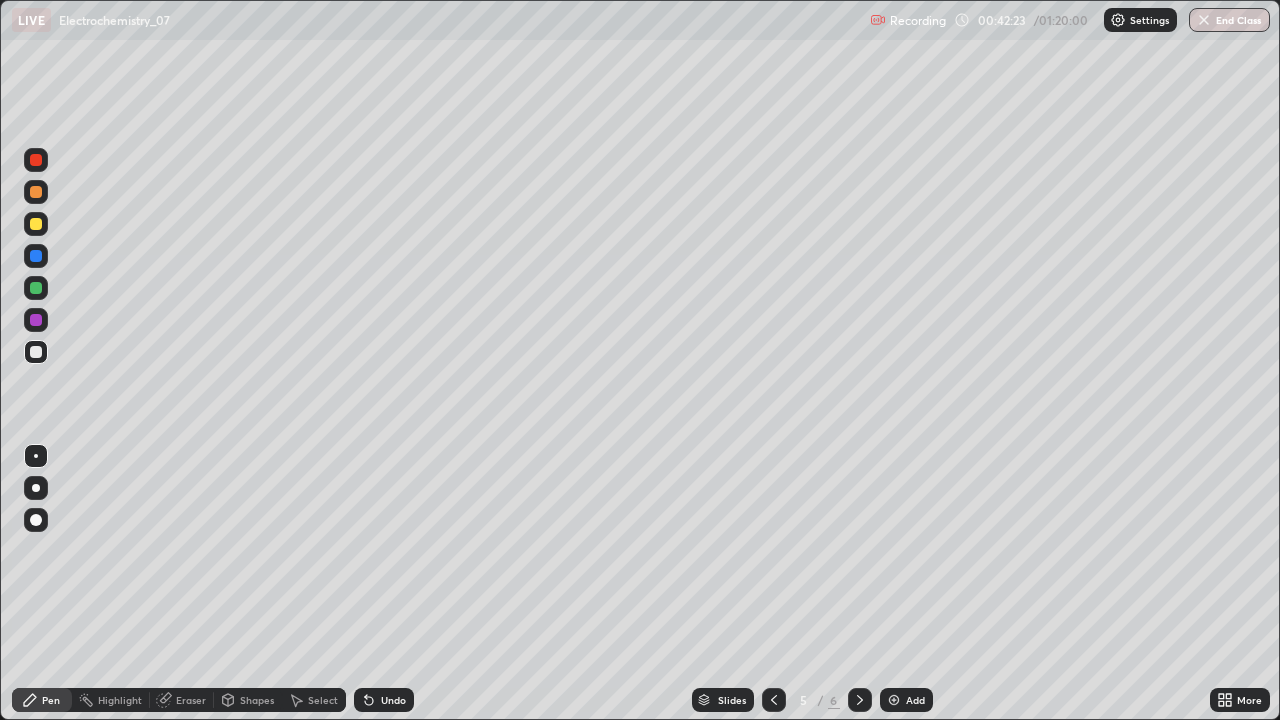 click 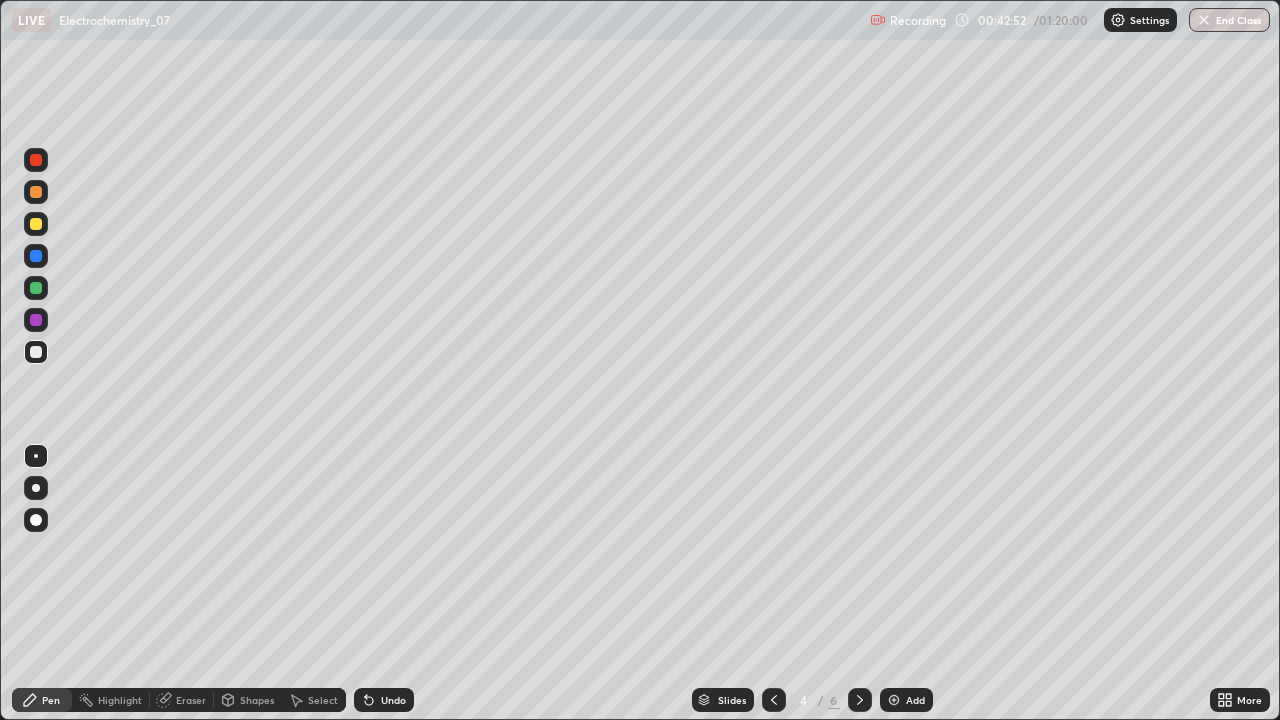 click 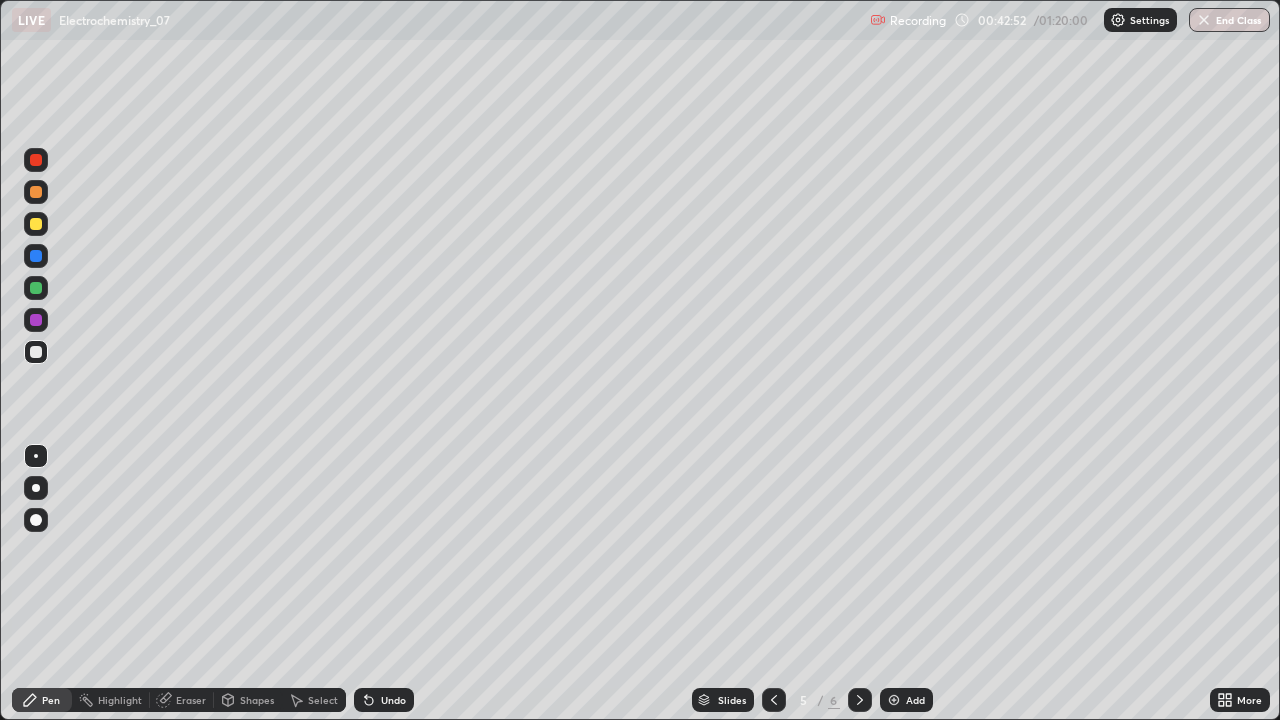 click 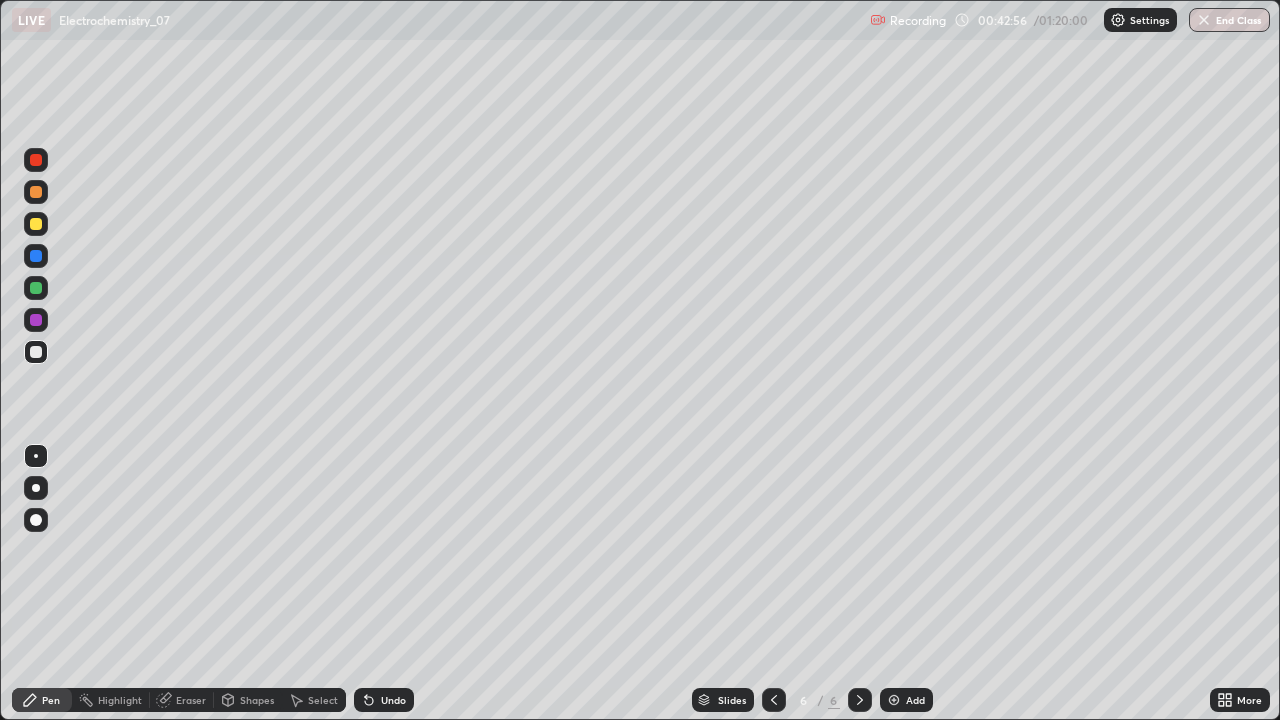 click at bounding box center (36, 256) 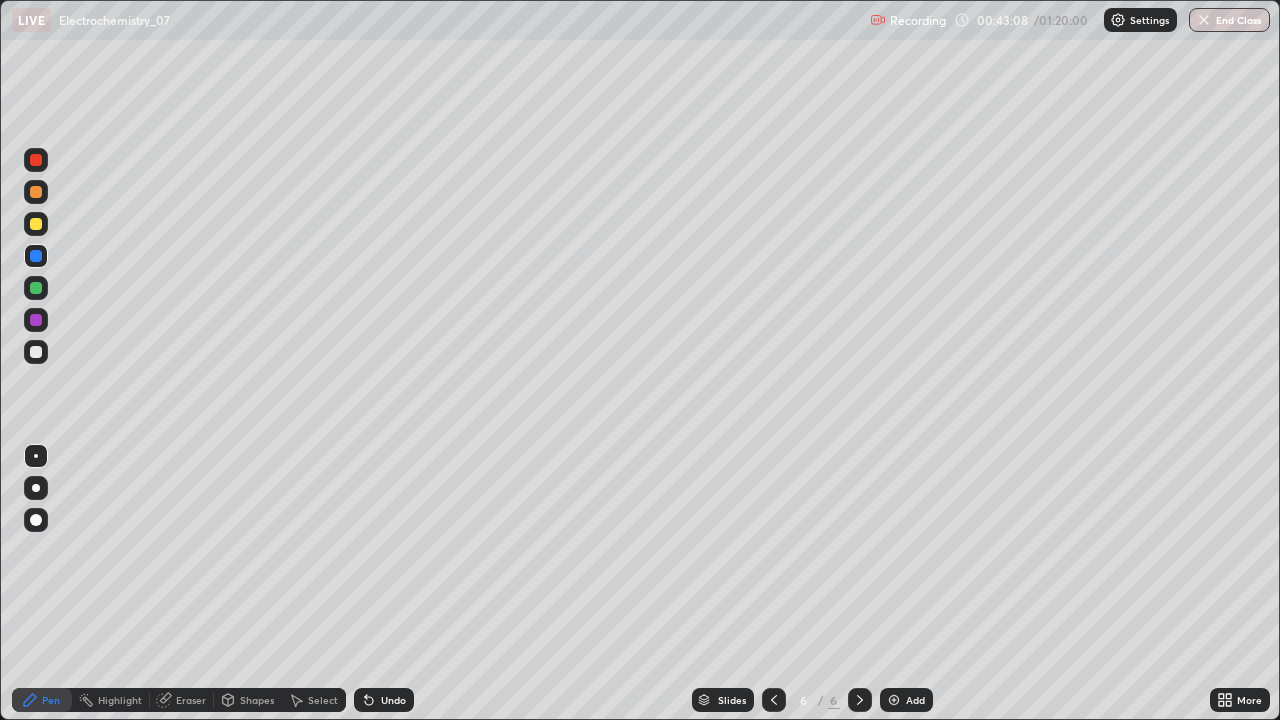 click on "Undo" at bounding box center (384, 700) 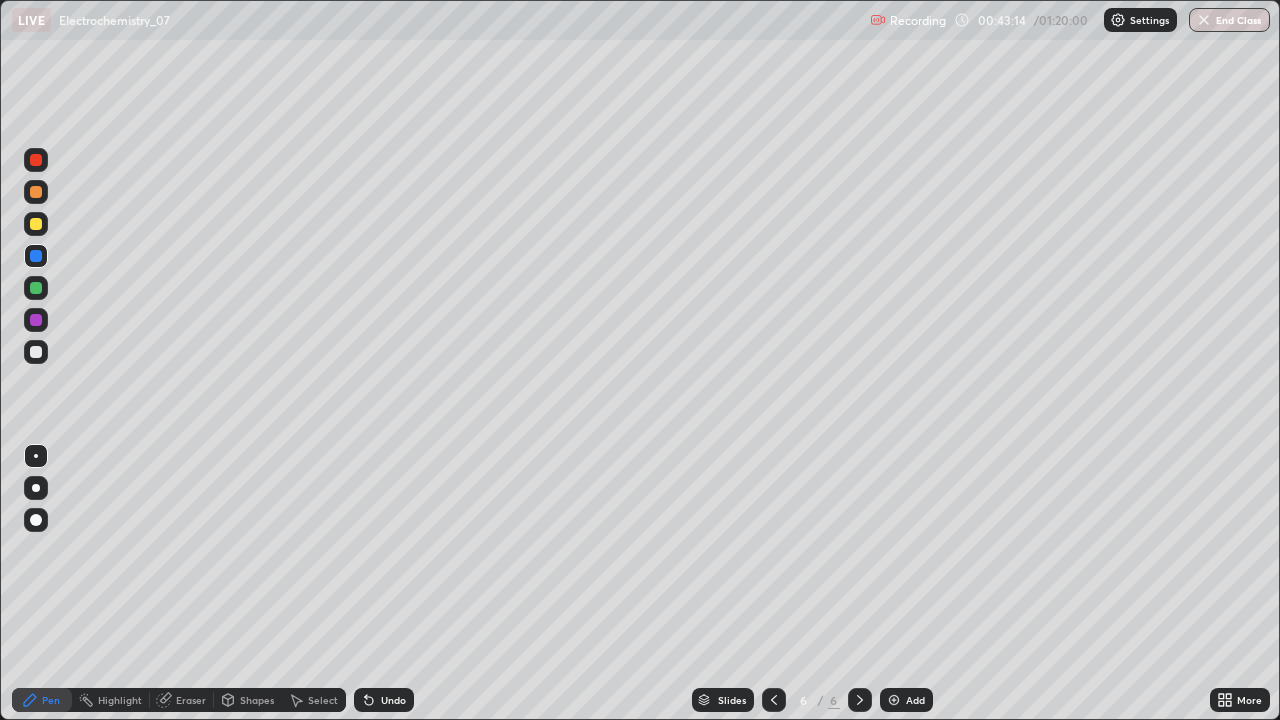 click at bounding box center (36, 352) 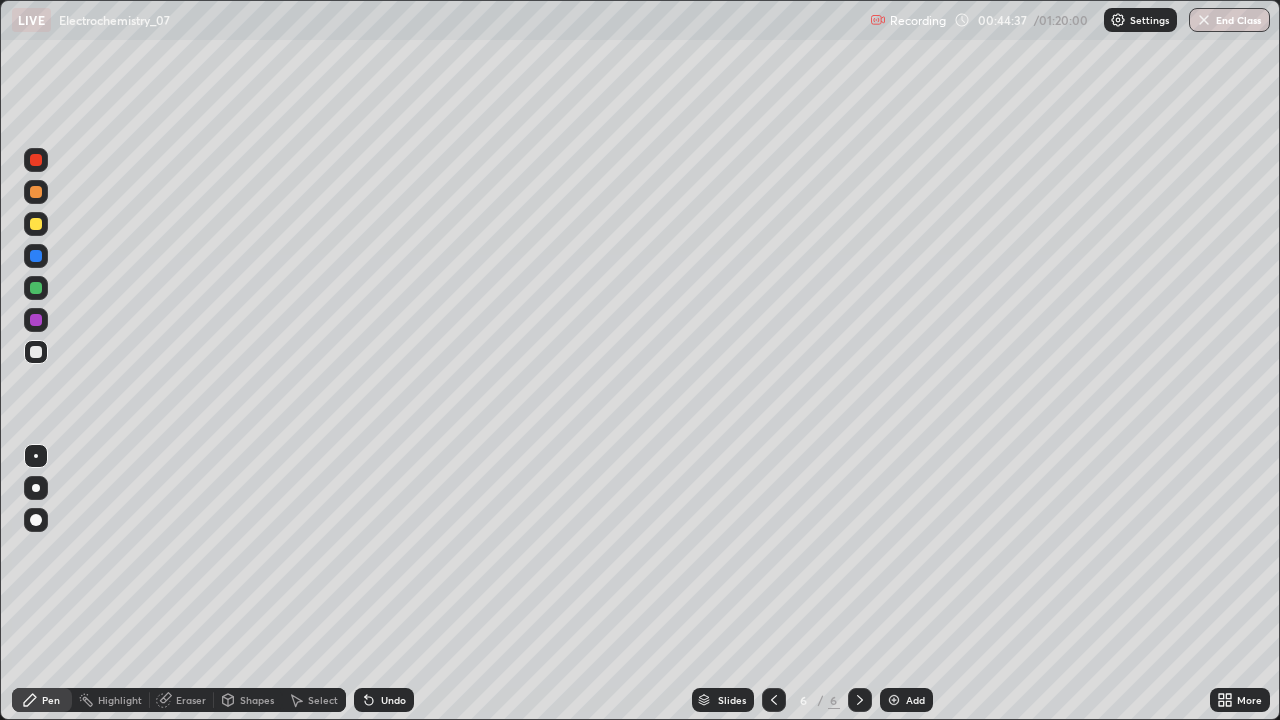 click at bounding box center (894, 700) 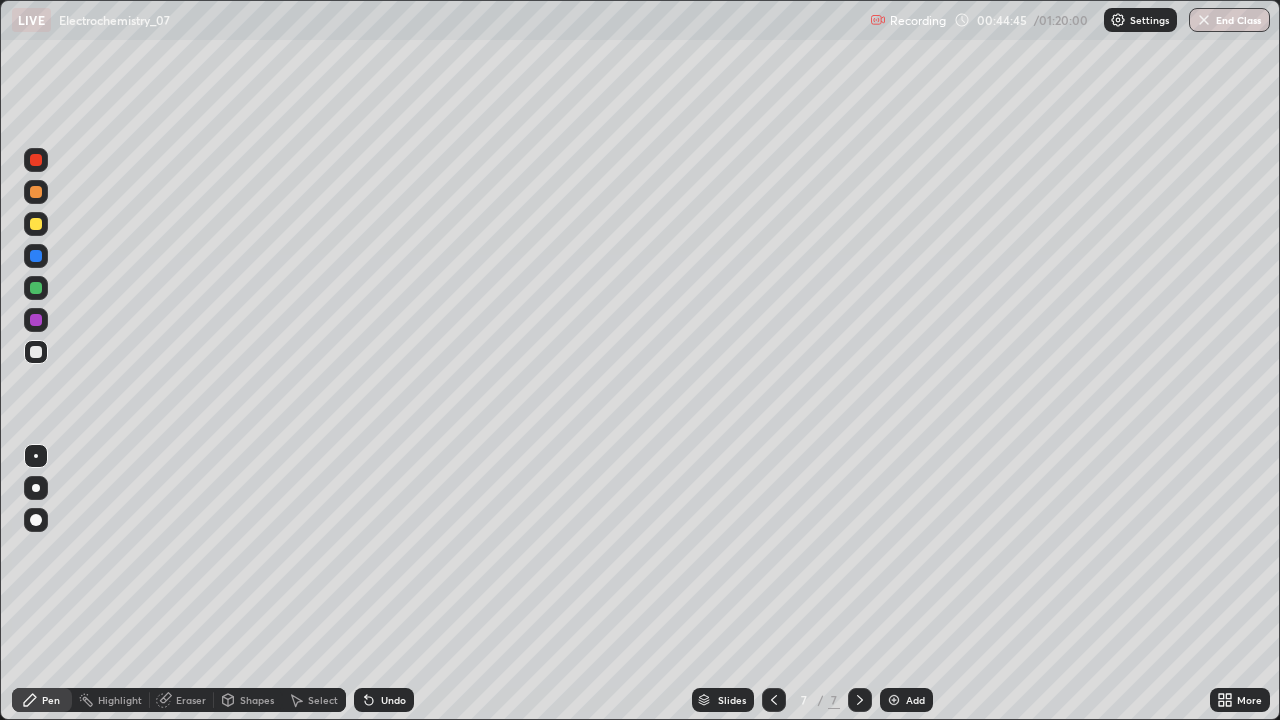 click on "Undo" at bounding box center (393, 700) 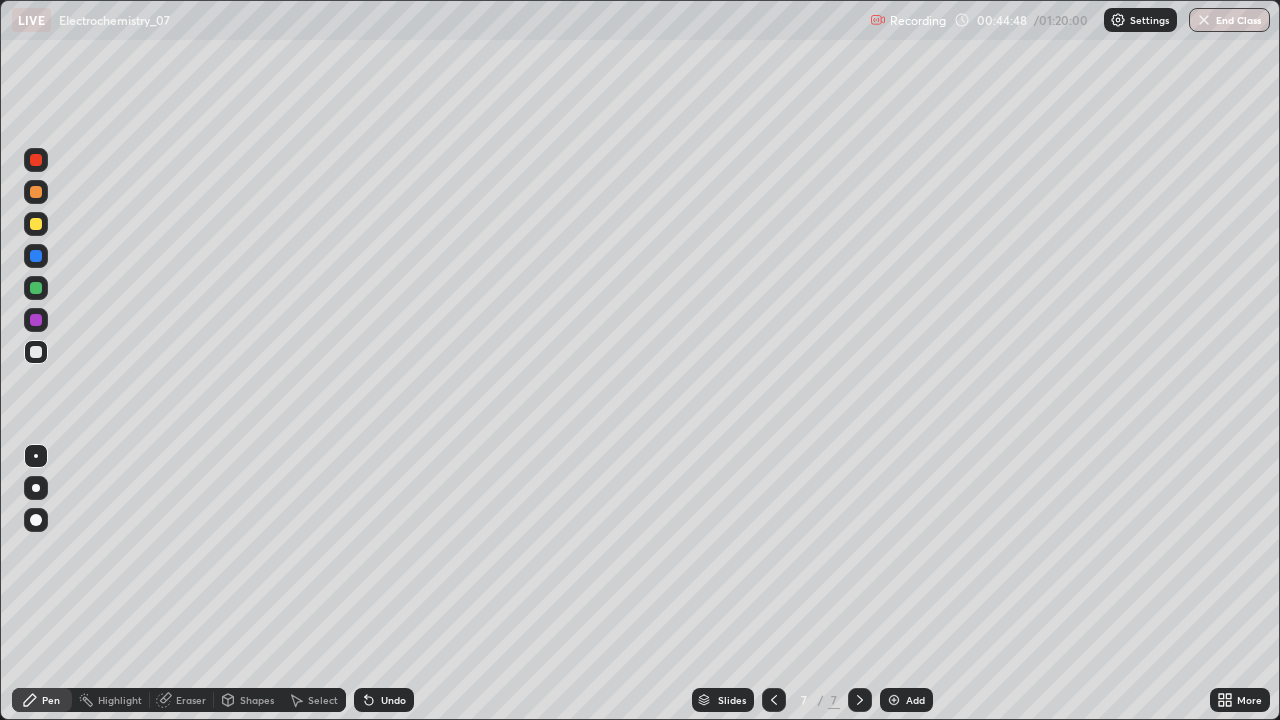 click on "Undo" at bounding box center (393, 700) 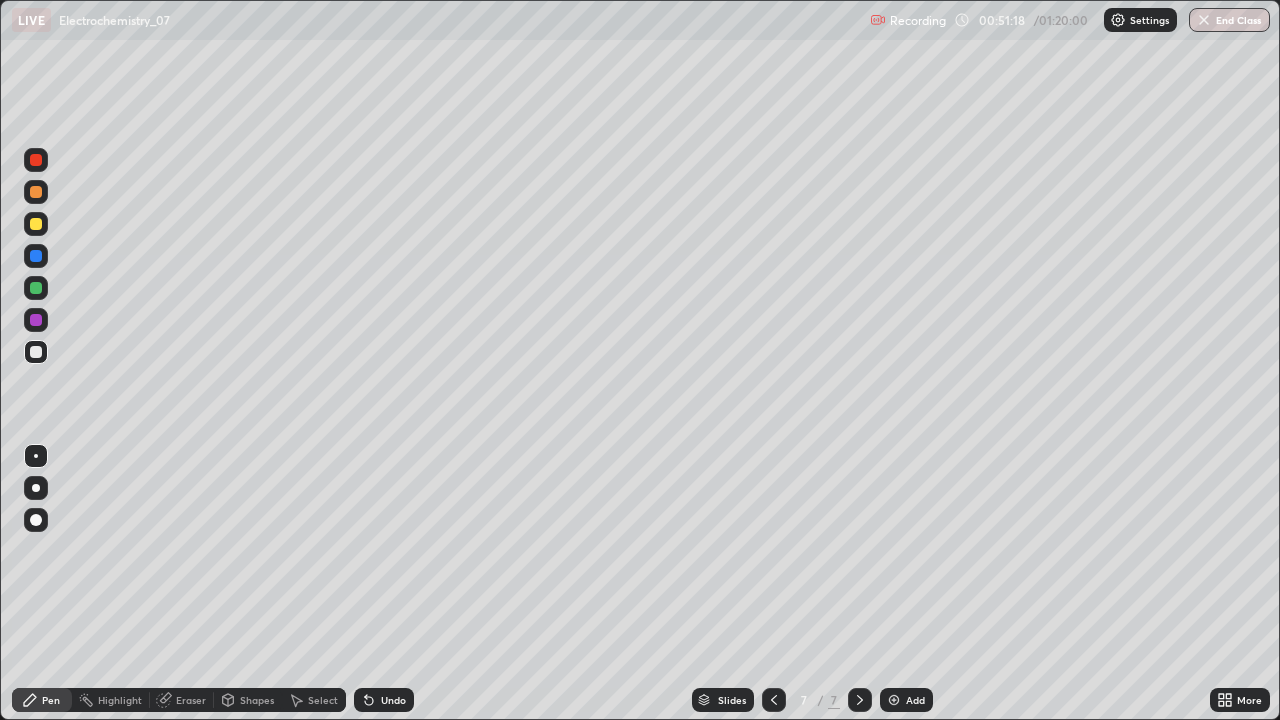 click at bounding box center [894, 700] 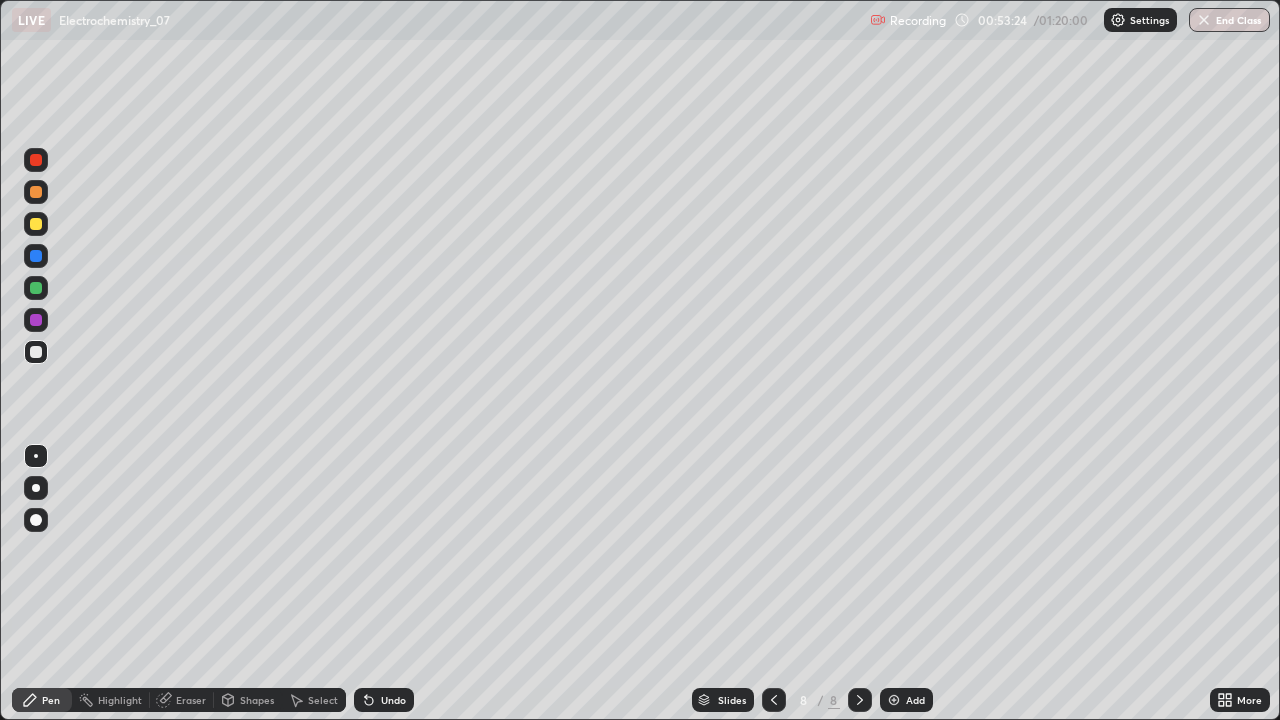 click on "Undo" at bounding box center [393, 700] 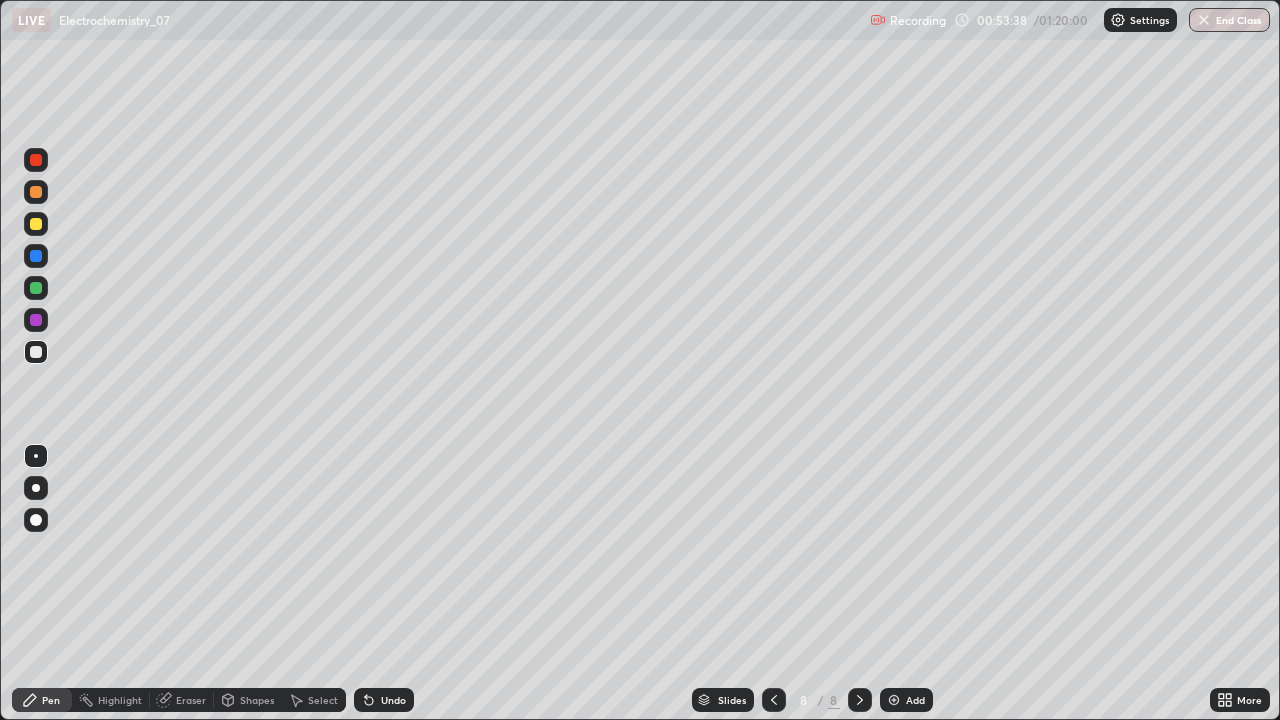 click on "Undo" at bounding box center [384, 700] 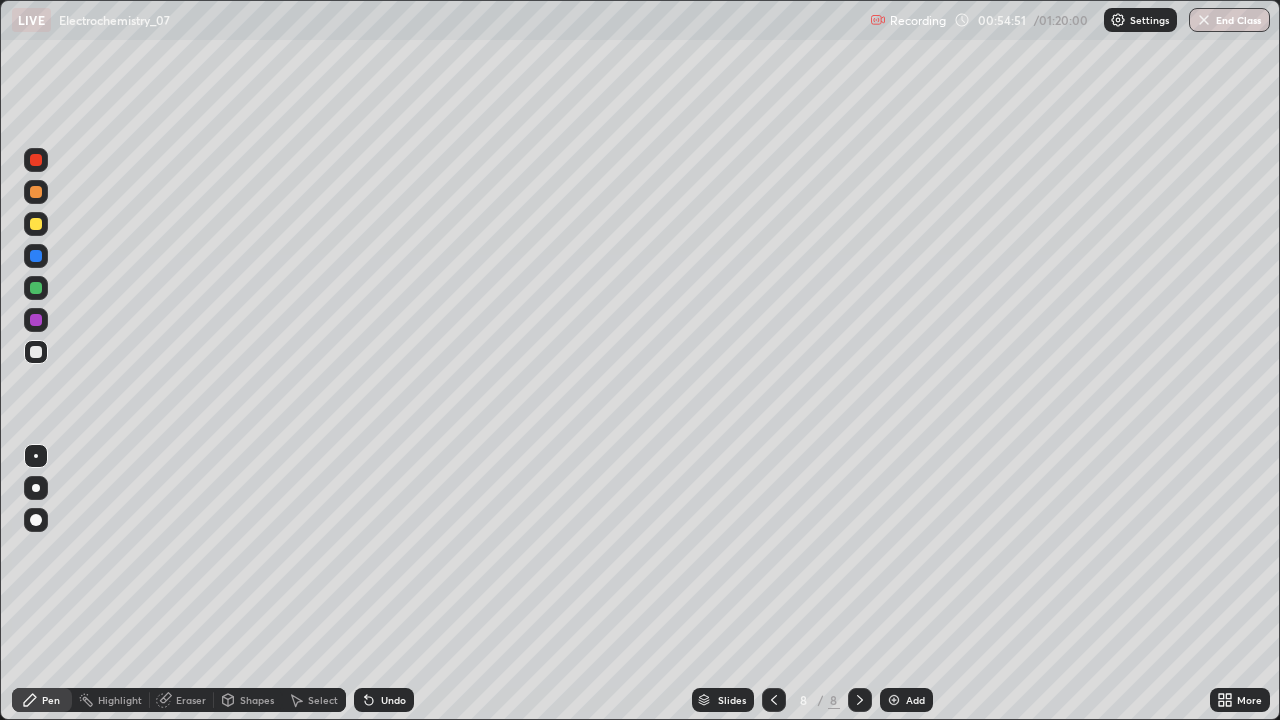 click on "Undo" at bounding box center [393, 700] 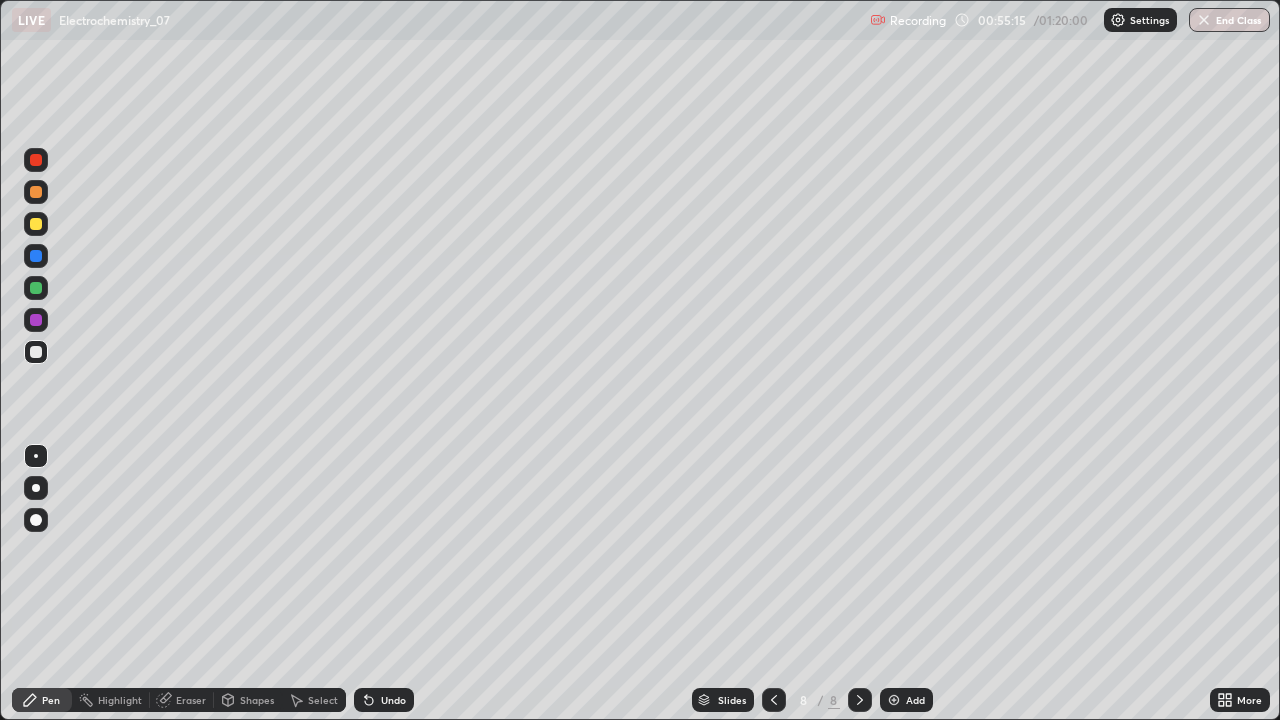 click 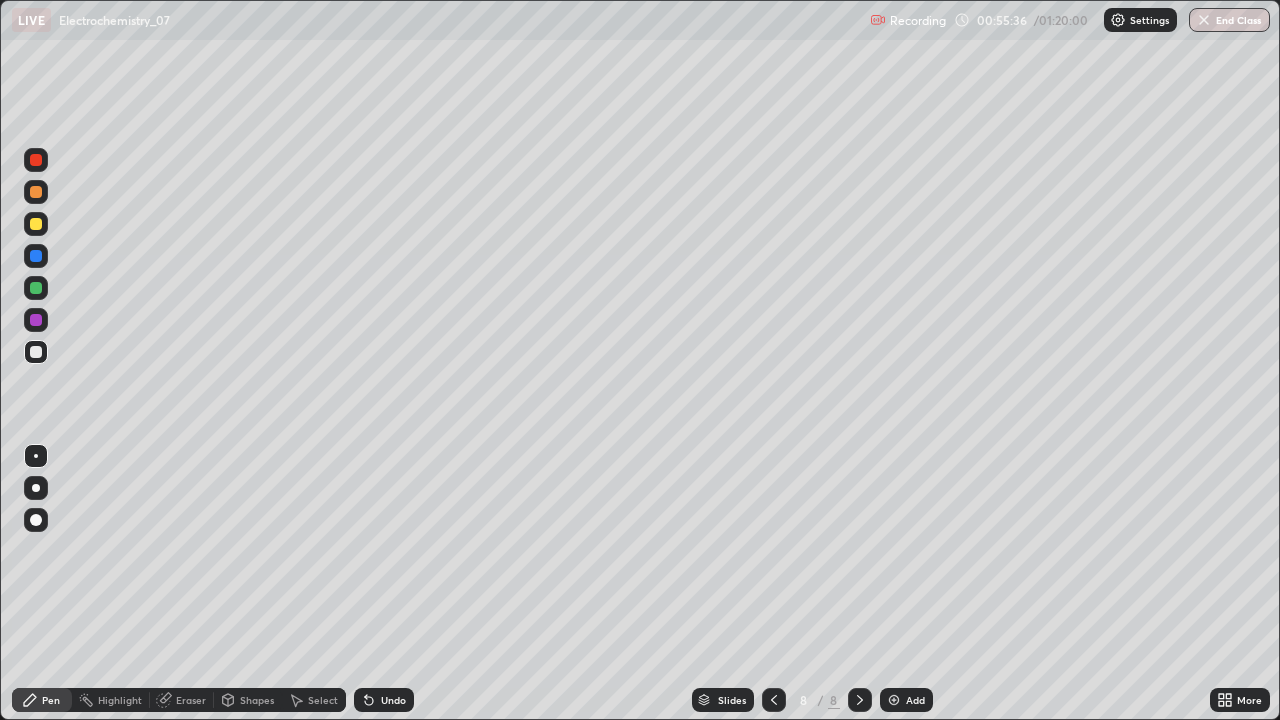 click 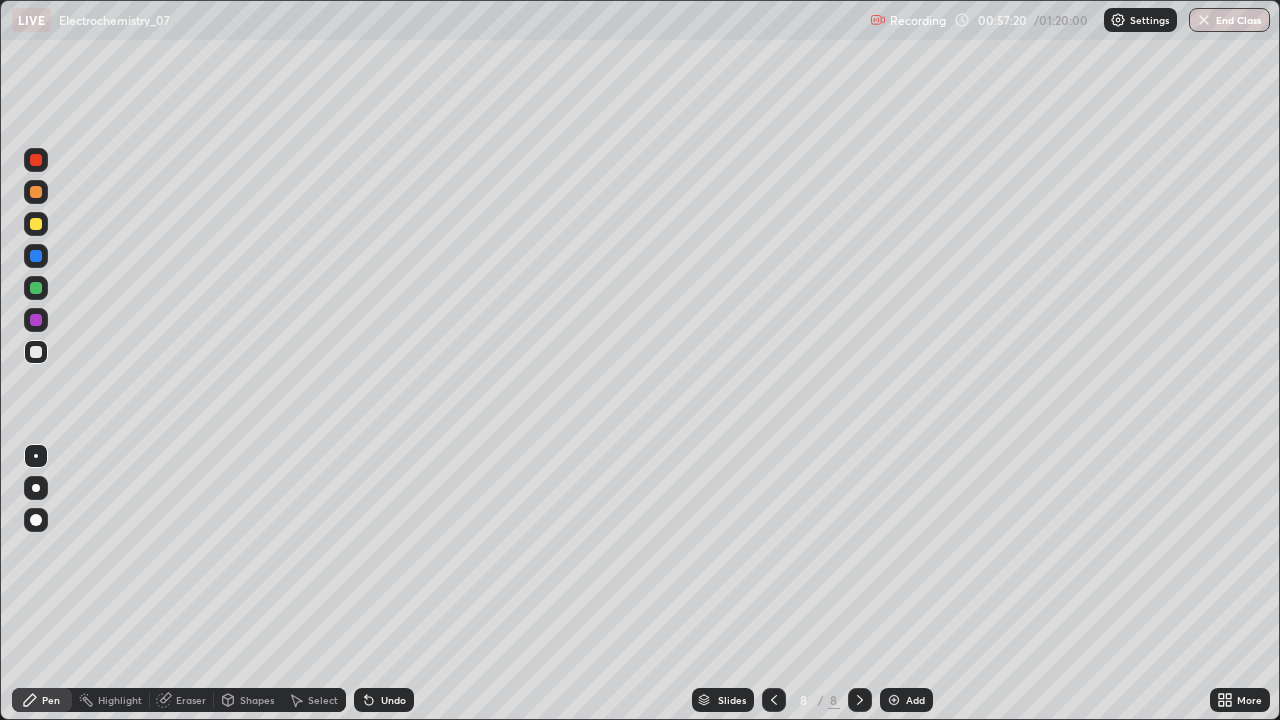 click on "Add" at bounding box center (915, 700) 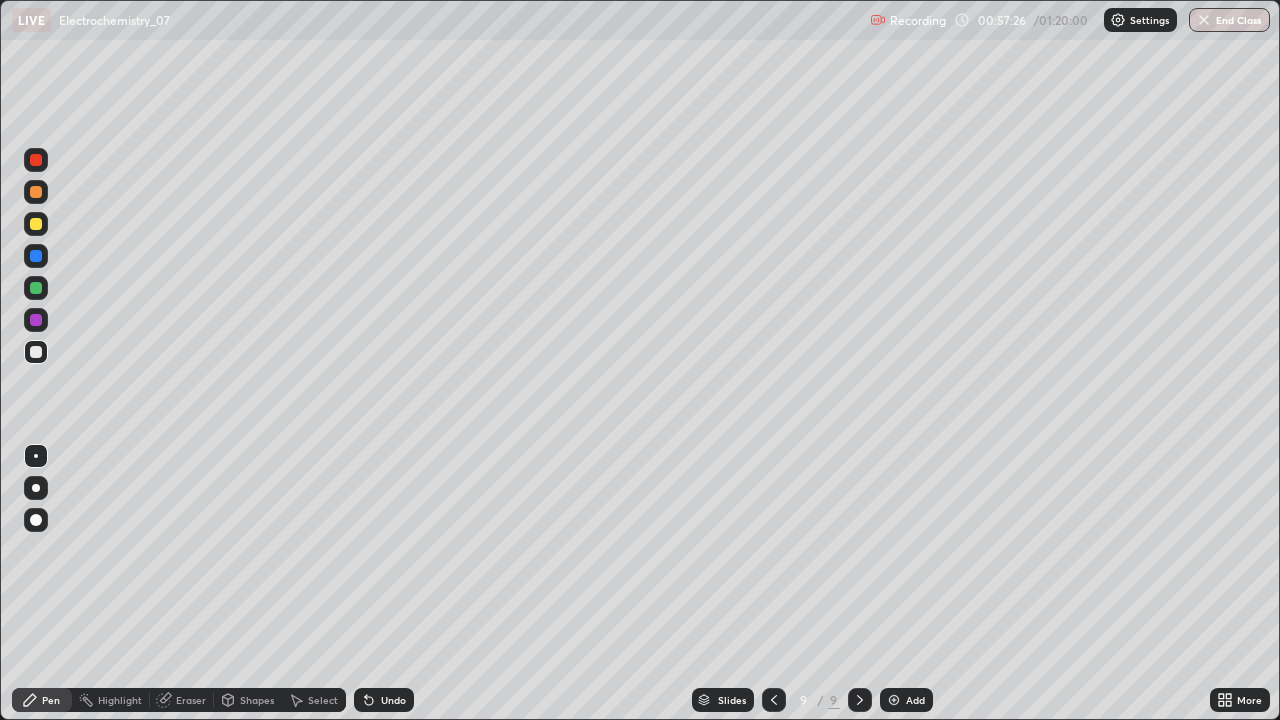 click 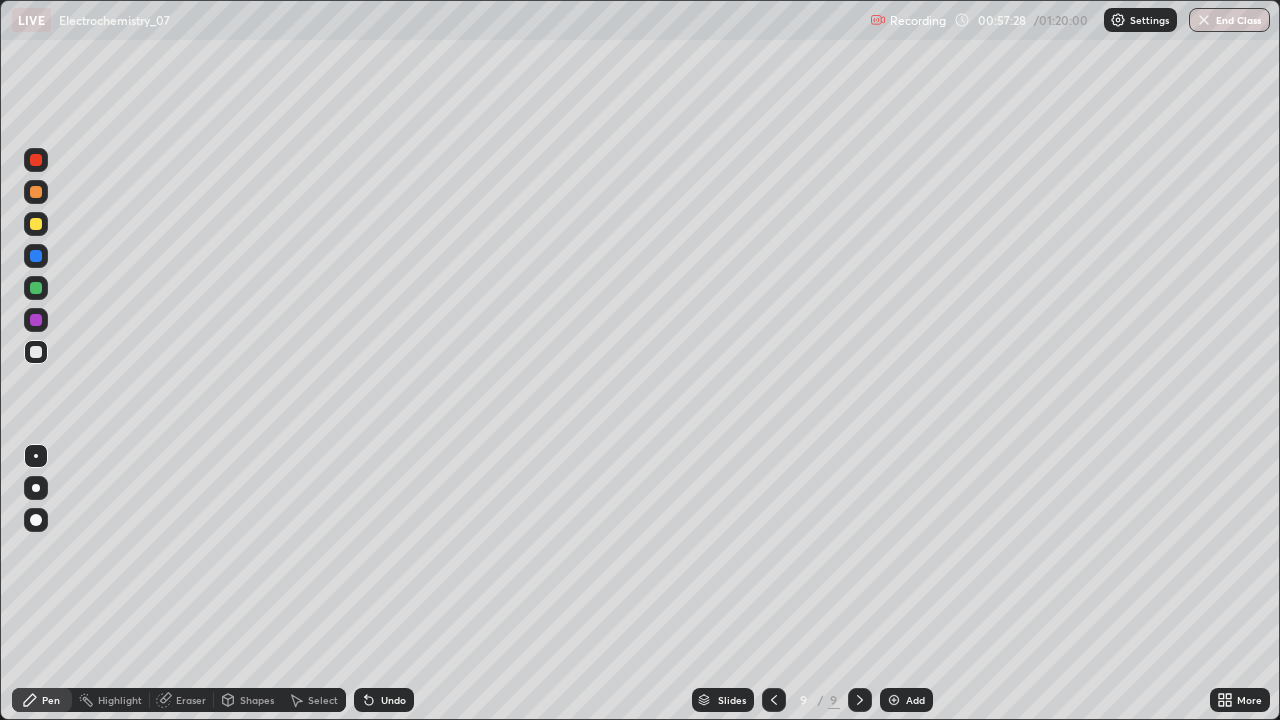 click on "Undo" at bounding box center (384, 700) 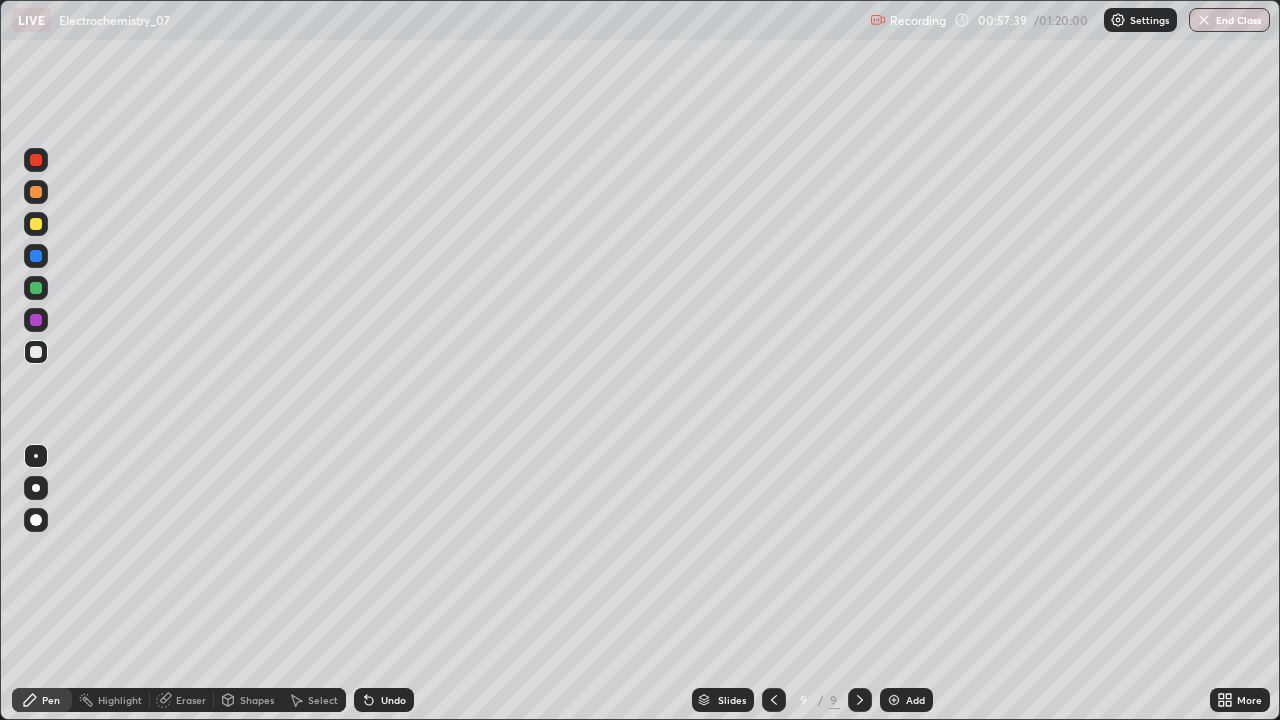 click on "Undo" at bounding box center (393, 700) 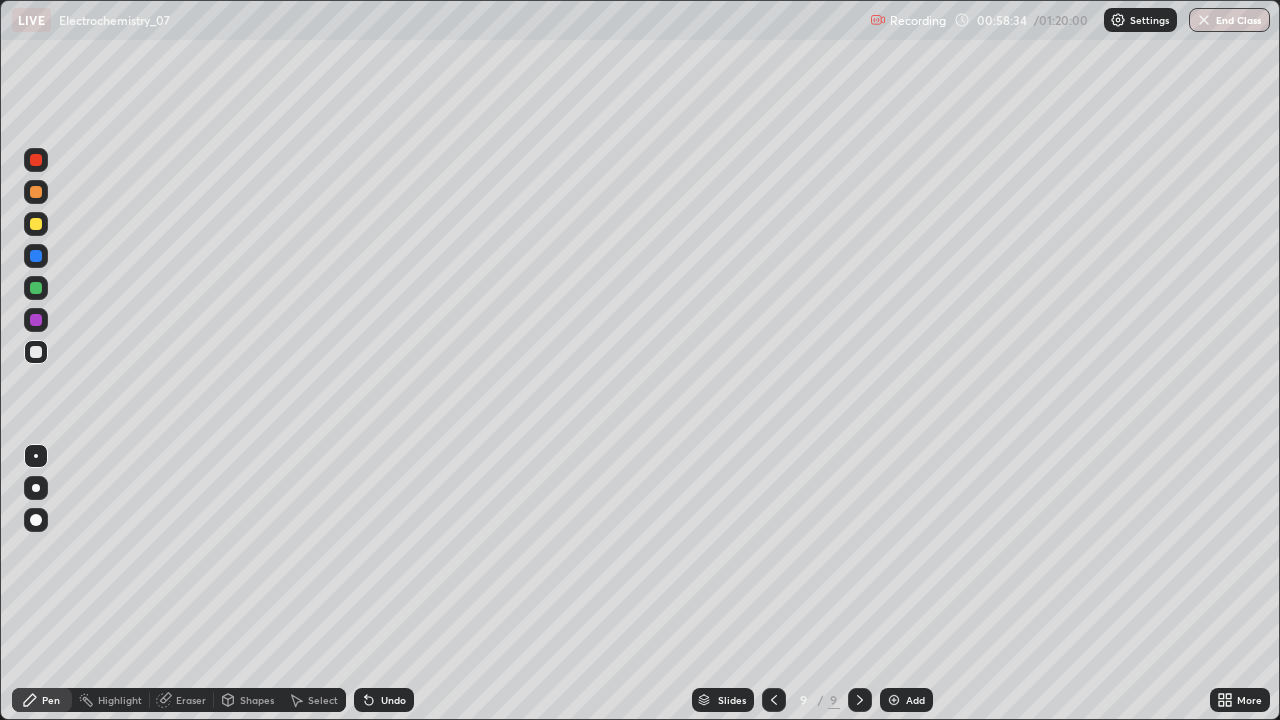 click at bounding box center [36, 288] 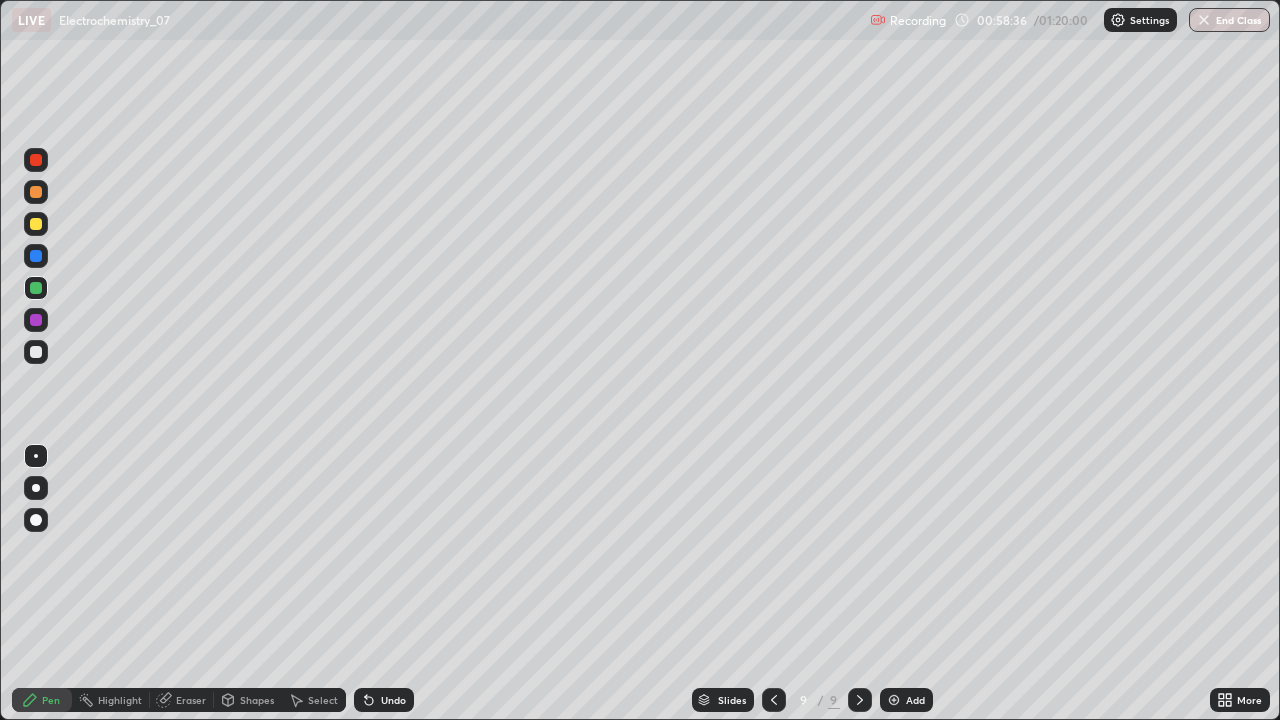 click on "Pen" at bounding box center [51, 700] 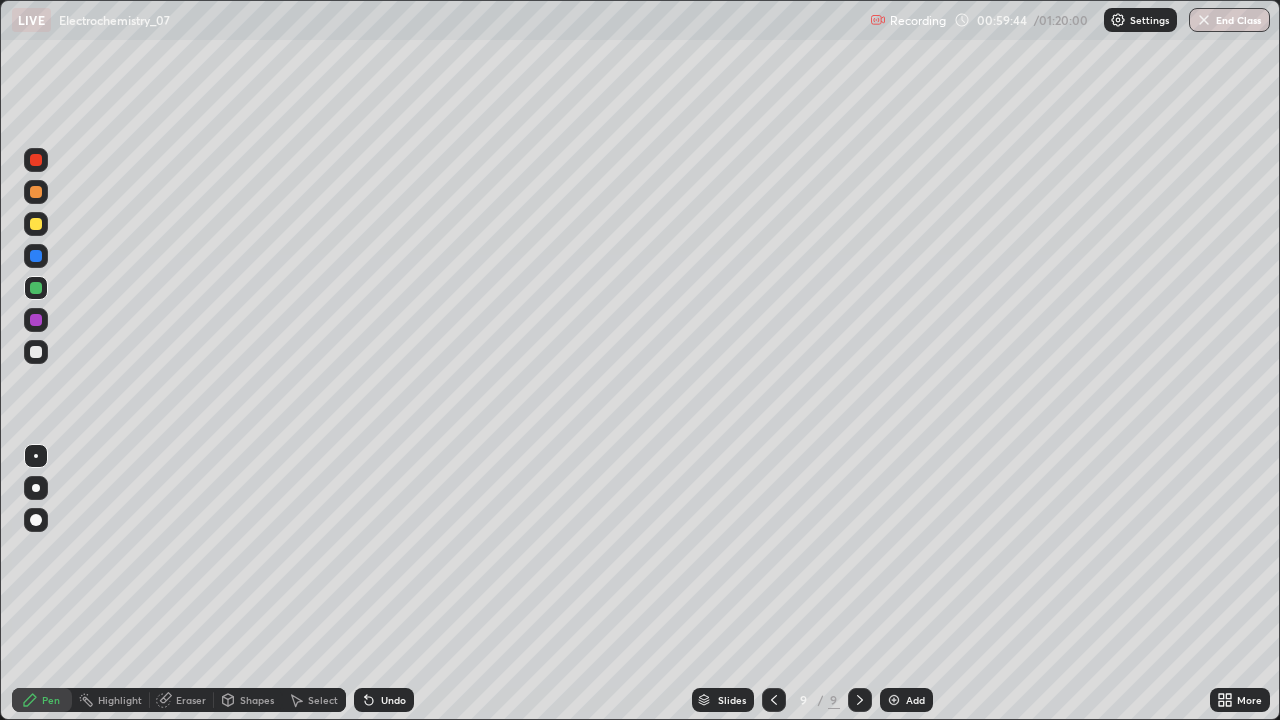 click 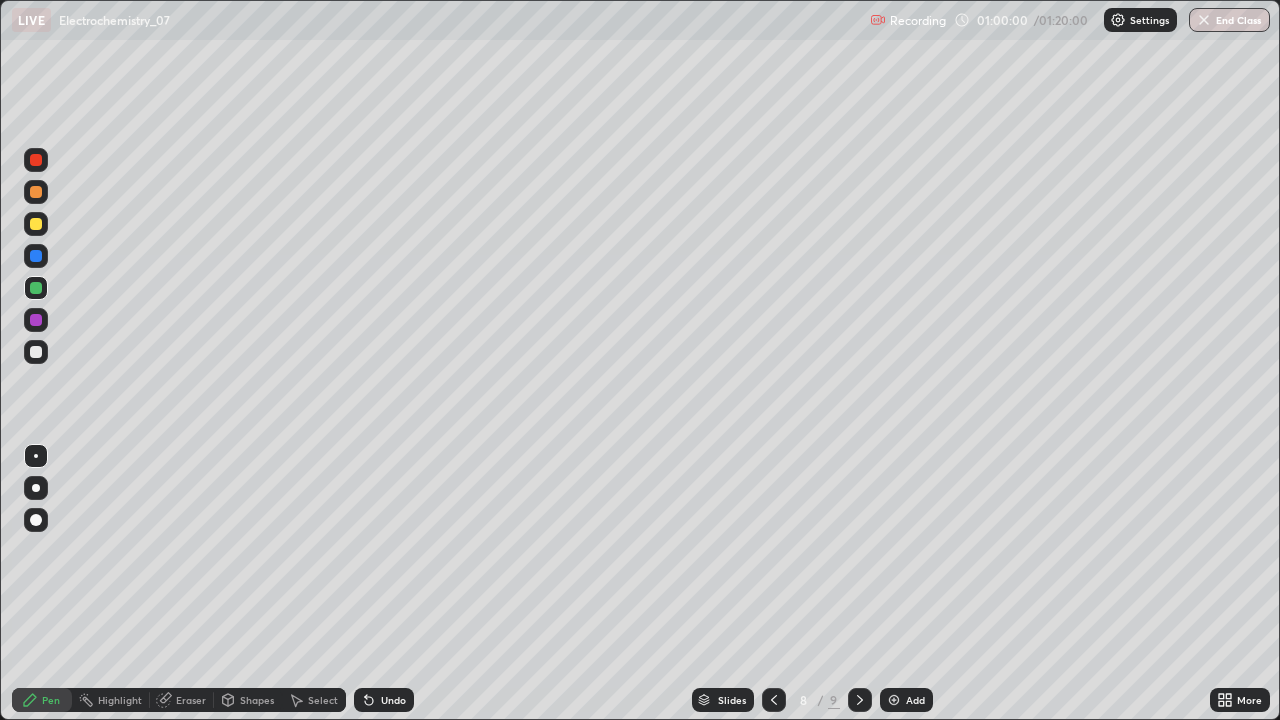 click 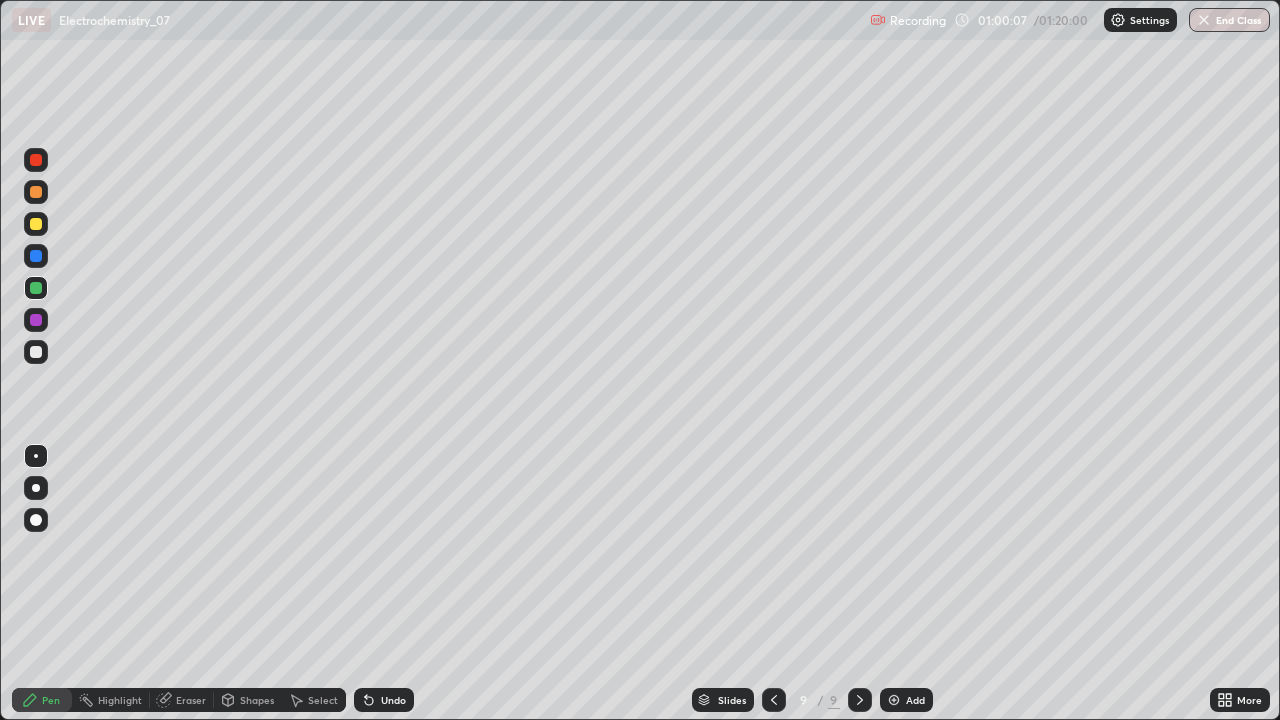 click at bounding box center (36, 352) 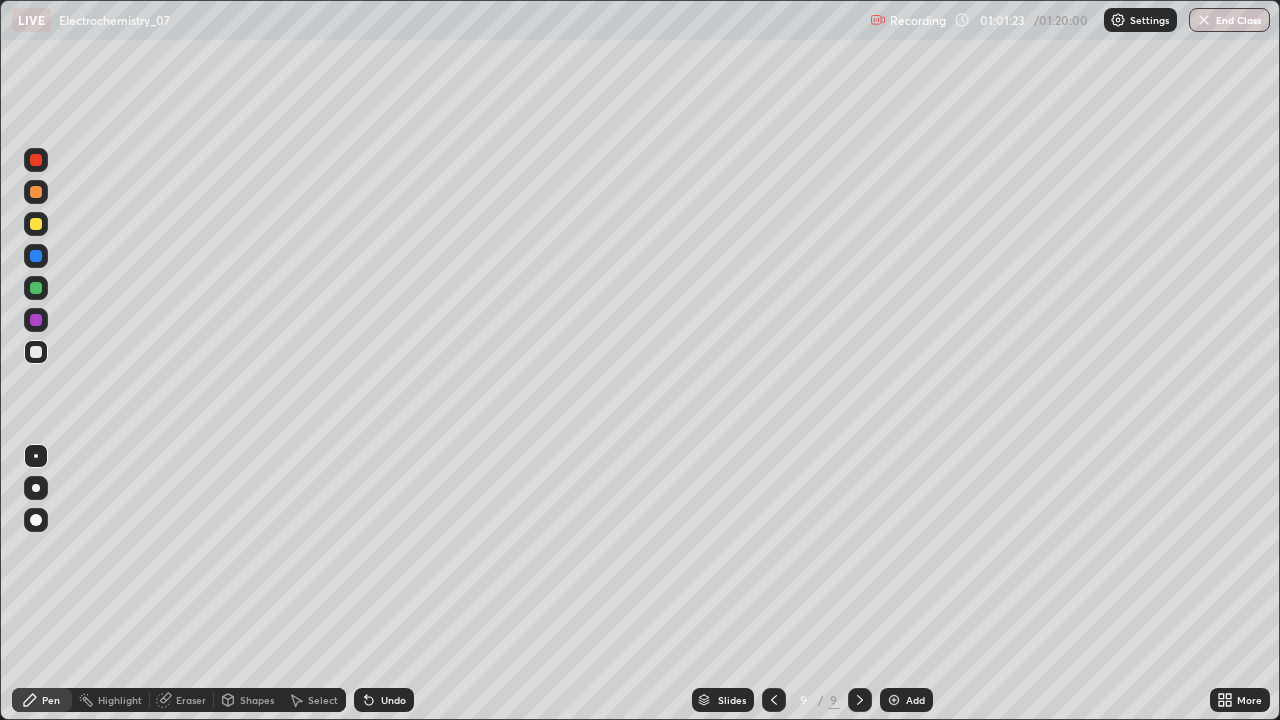 click at bounding box center (894, 700) 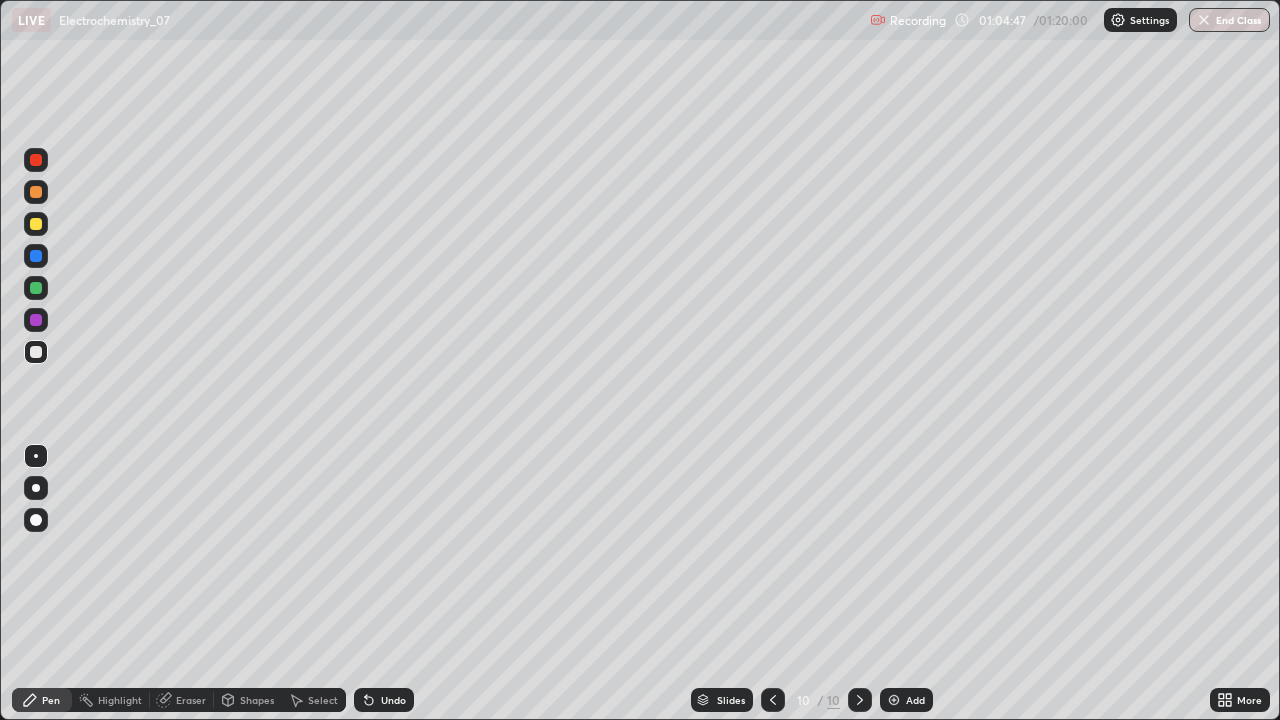 click at bounding box center (36, 320) 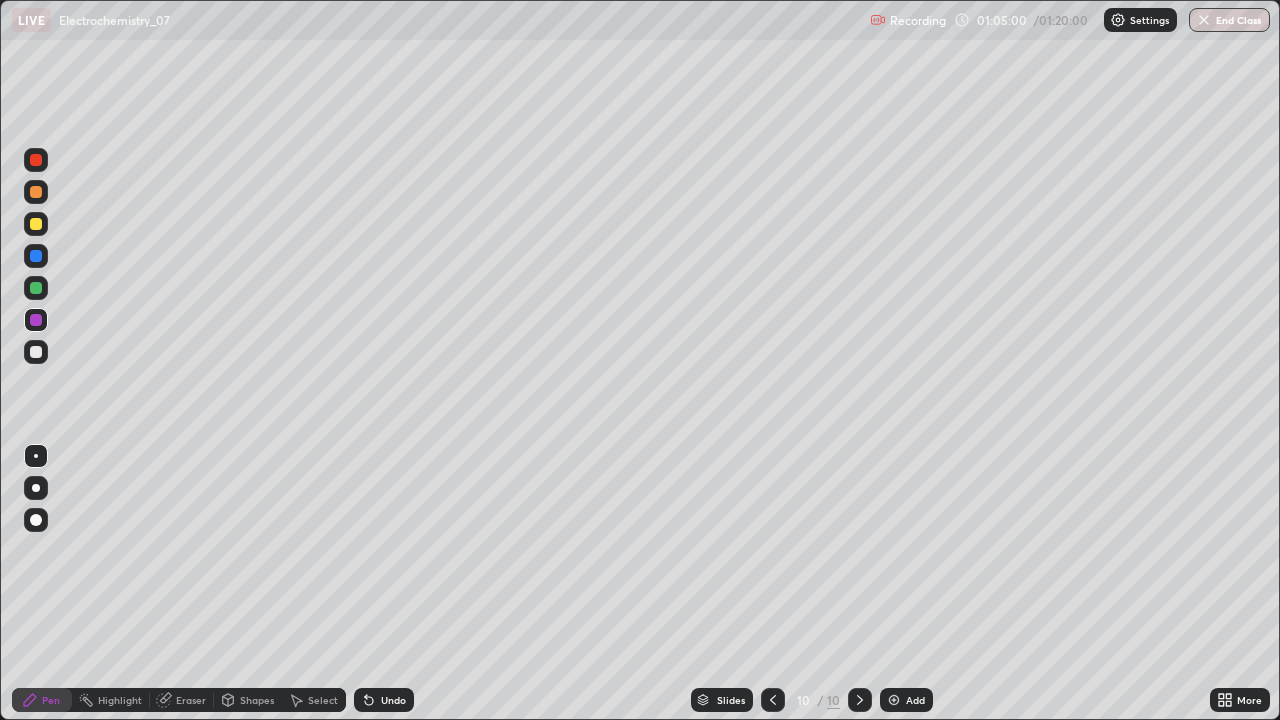 click at bounding box center [36, 352] 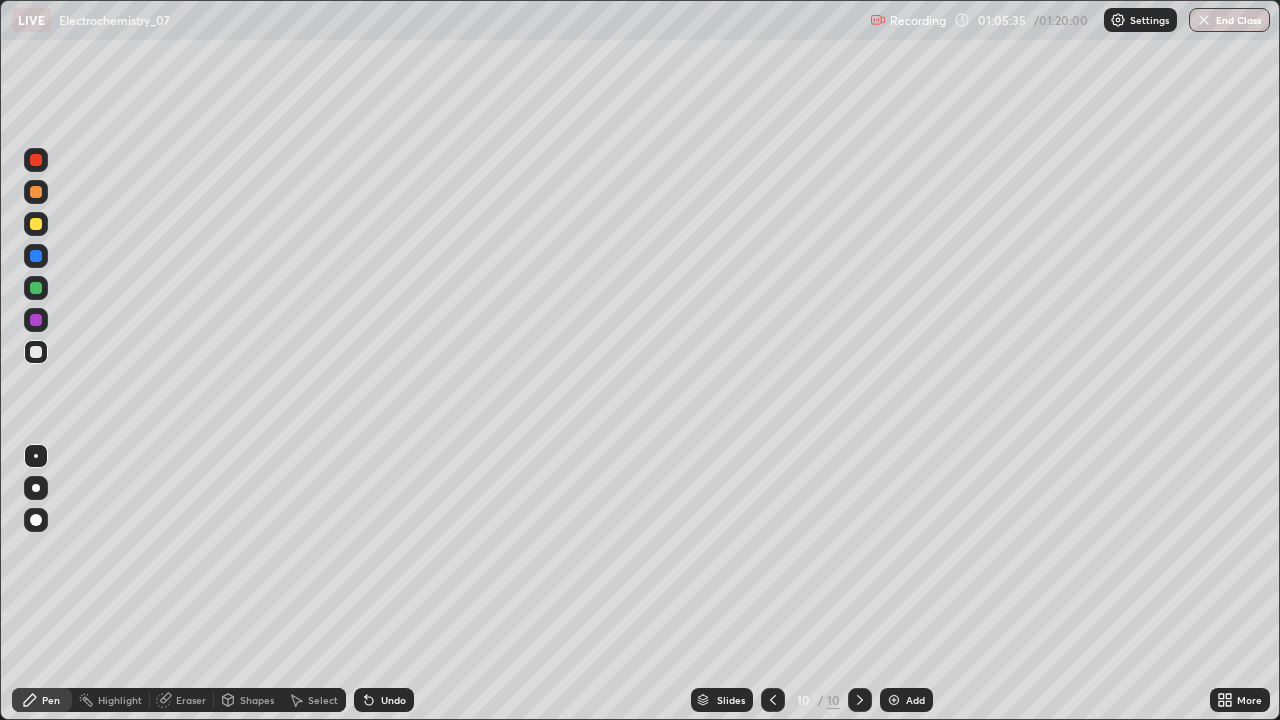 click at bounding box center [36, 224] 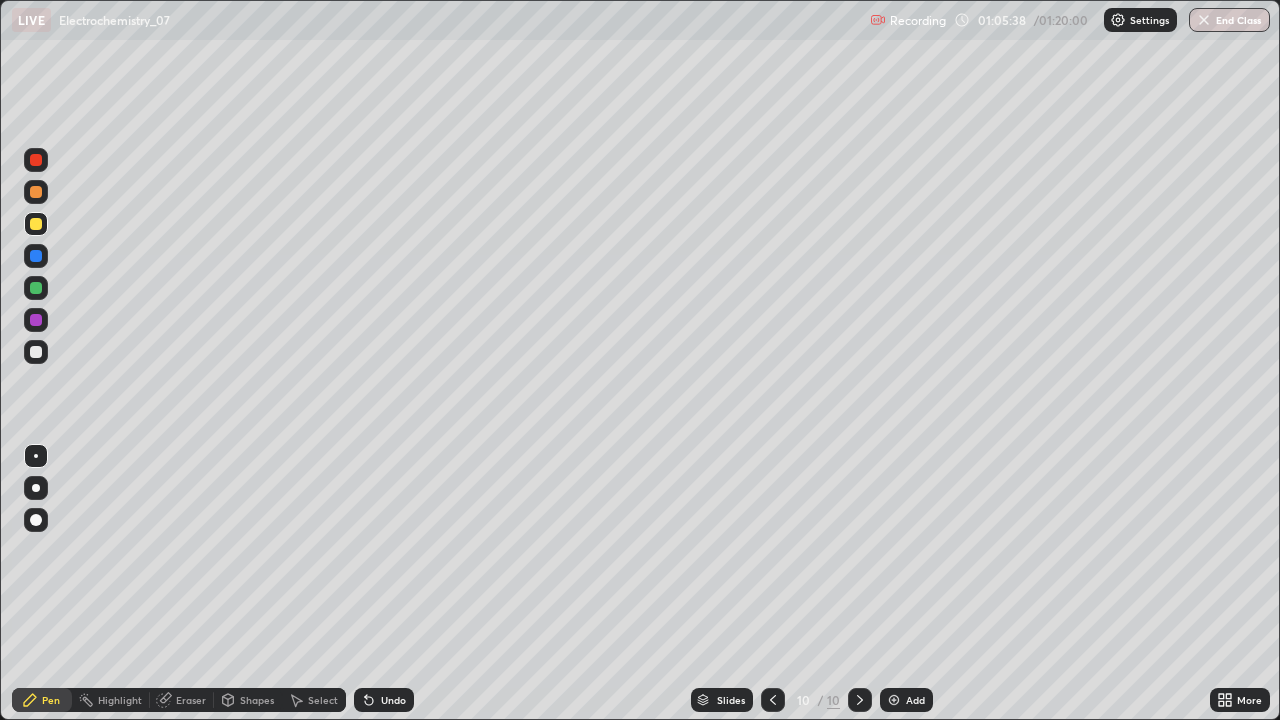 click on "Undo" at bounding box center [384, 700] 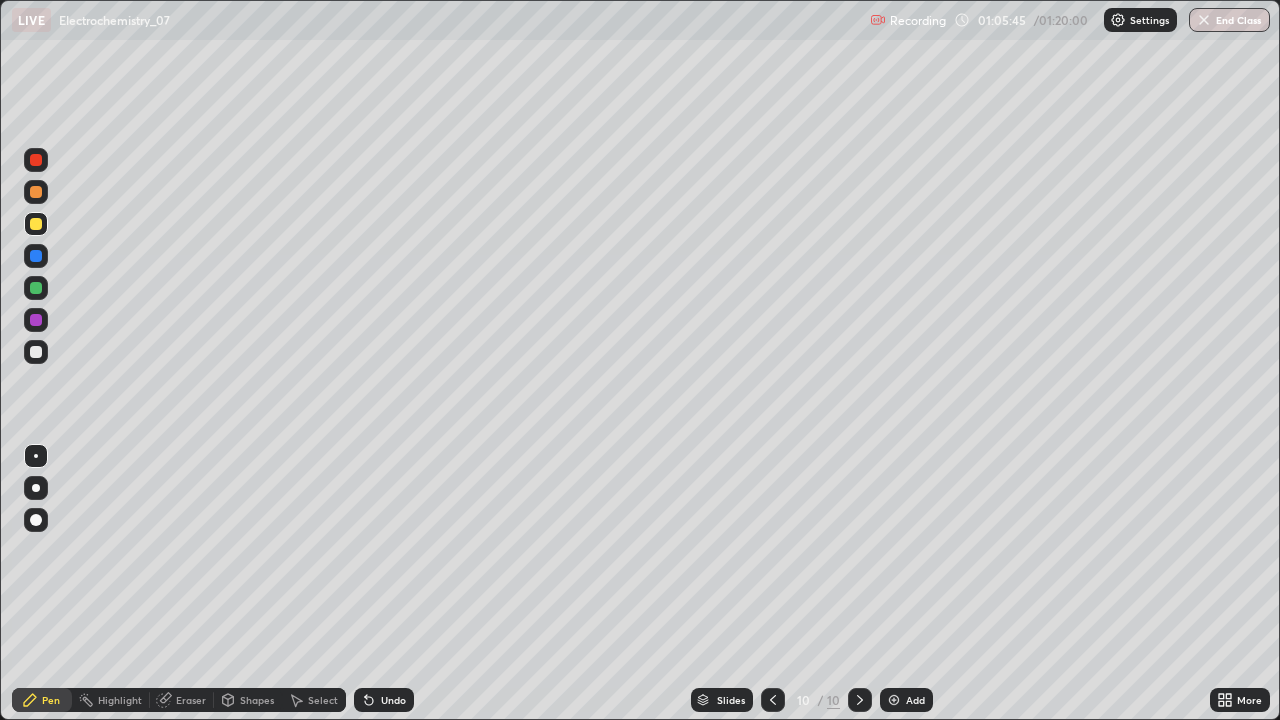 click on "Eraser" at bounding box center [182, 700] 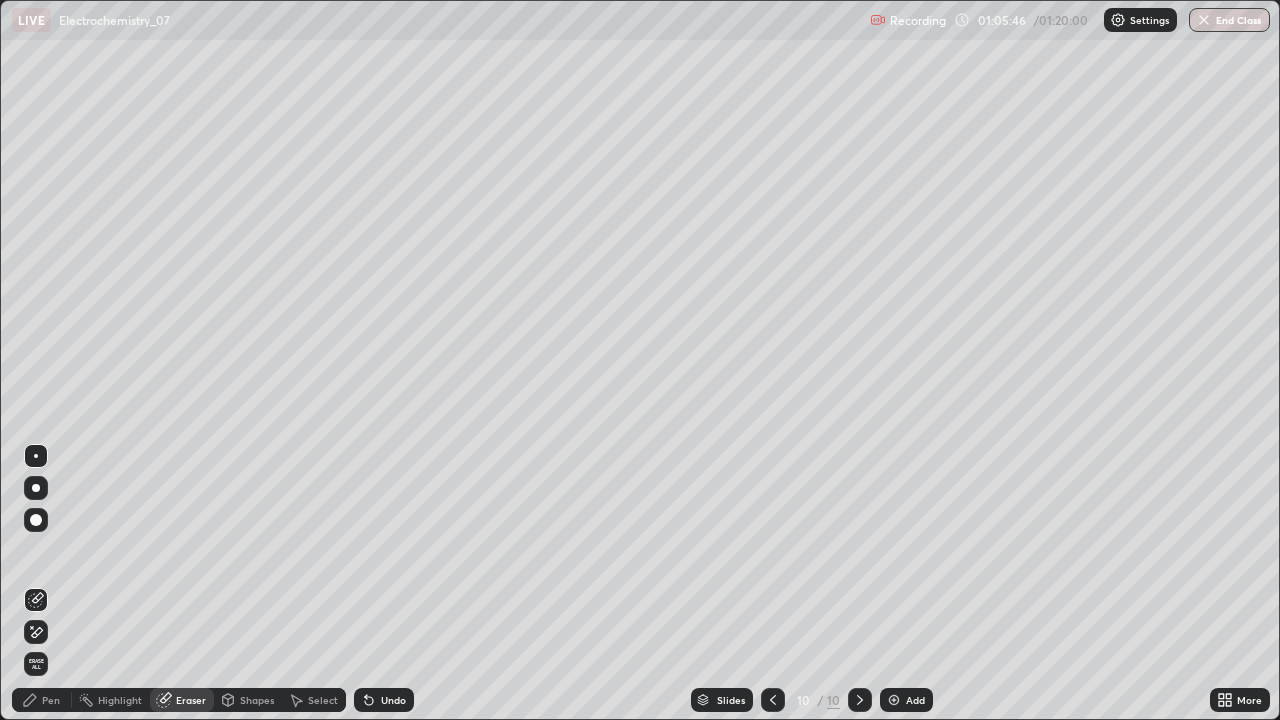 click 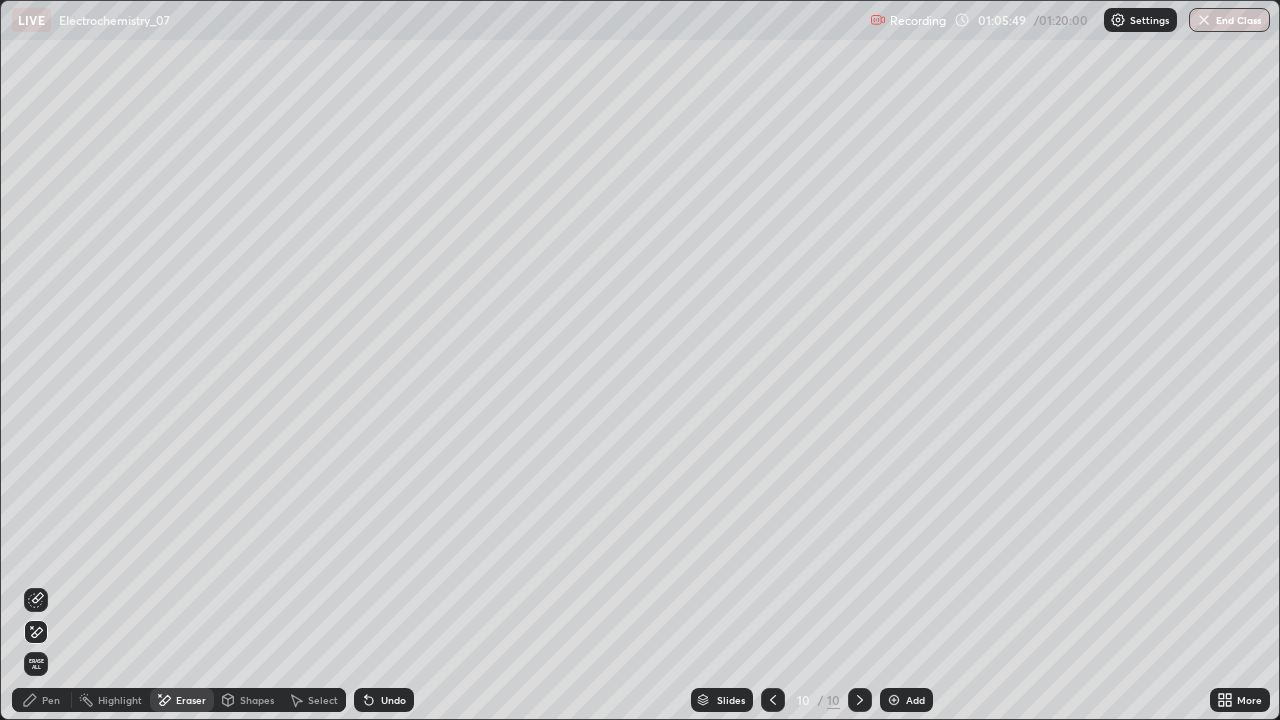 click 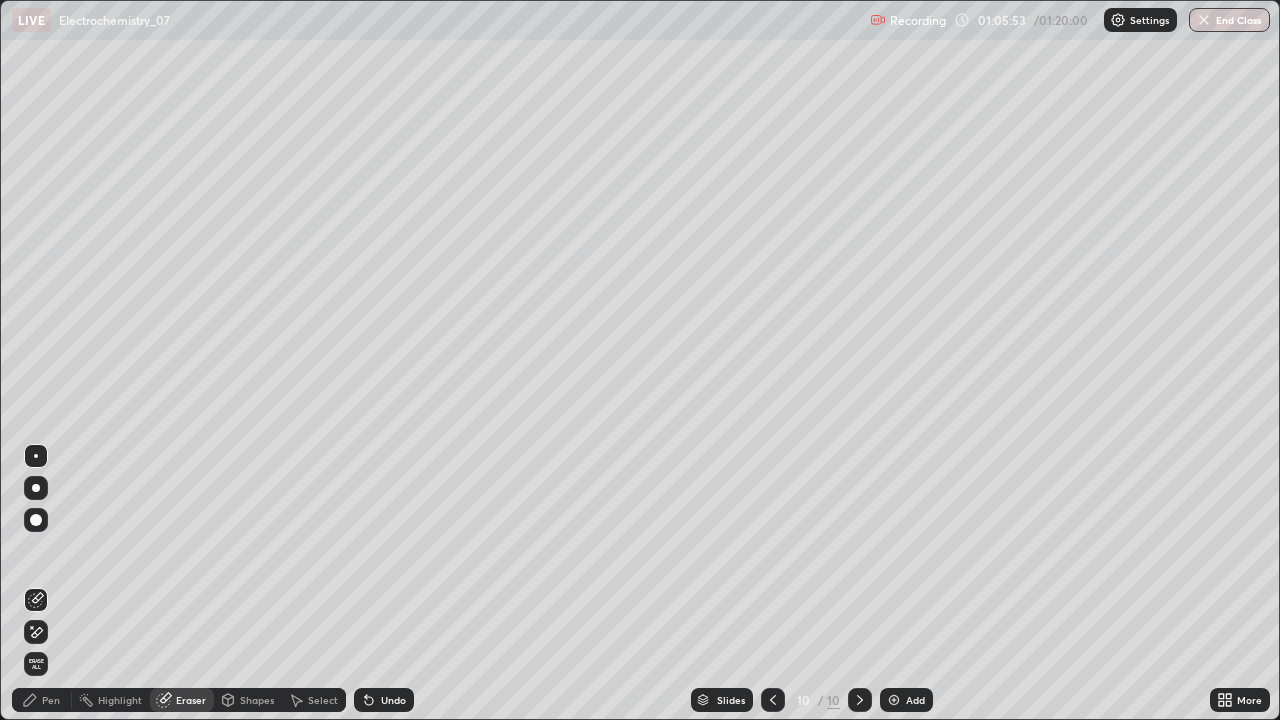 click on "Pen" at bounding box center [51, 700] 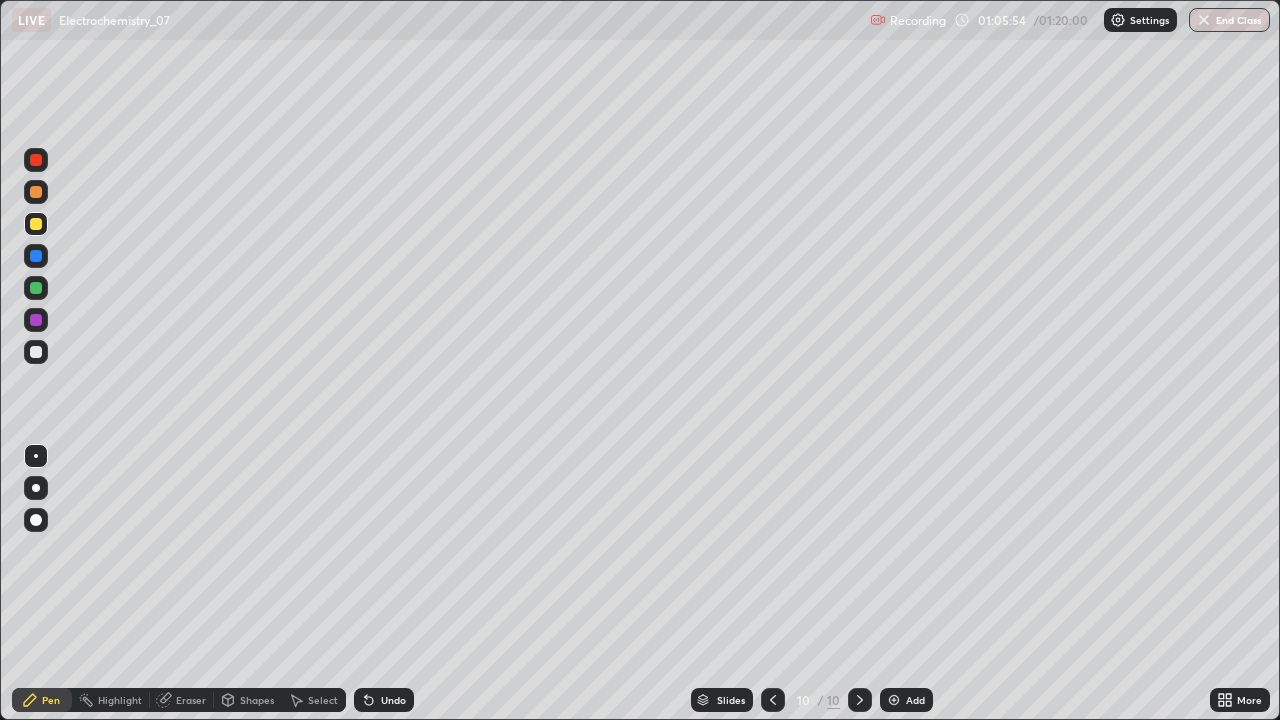 click at bounding box center [36, 352] 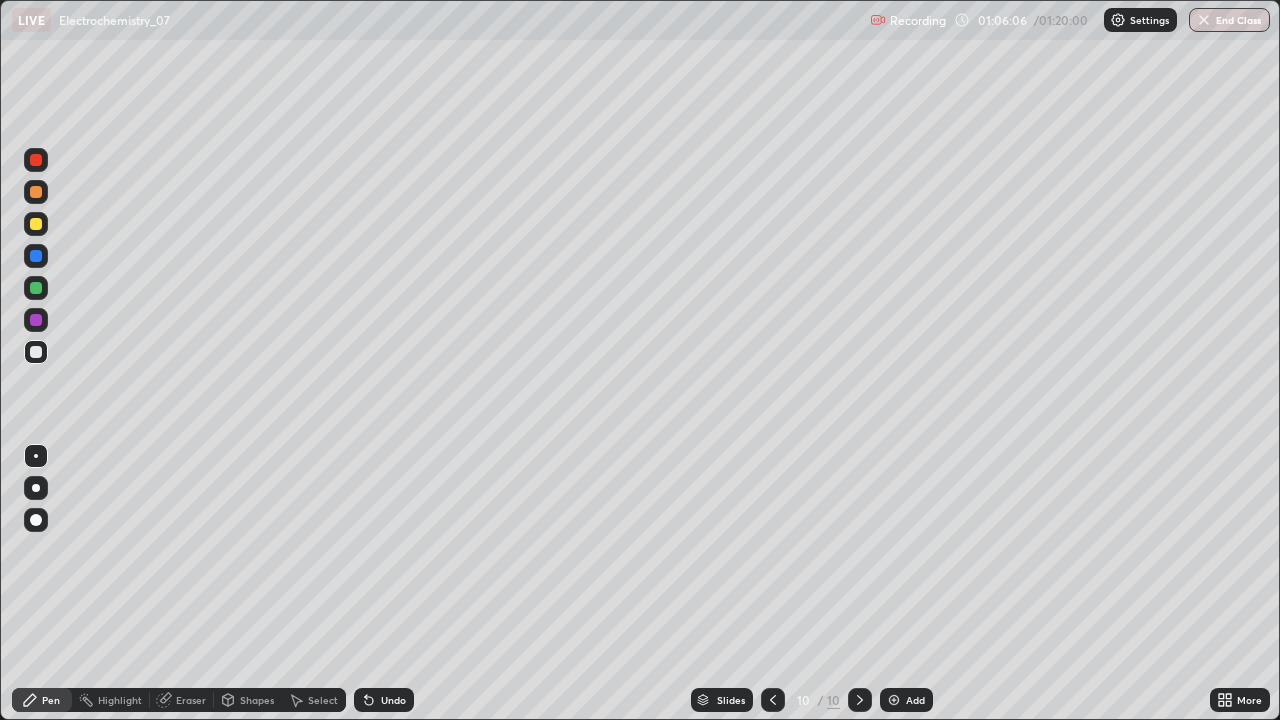 click at bounding box center (36, 224) 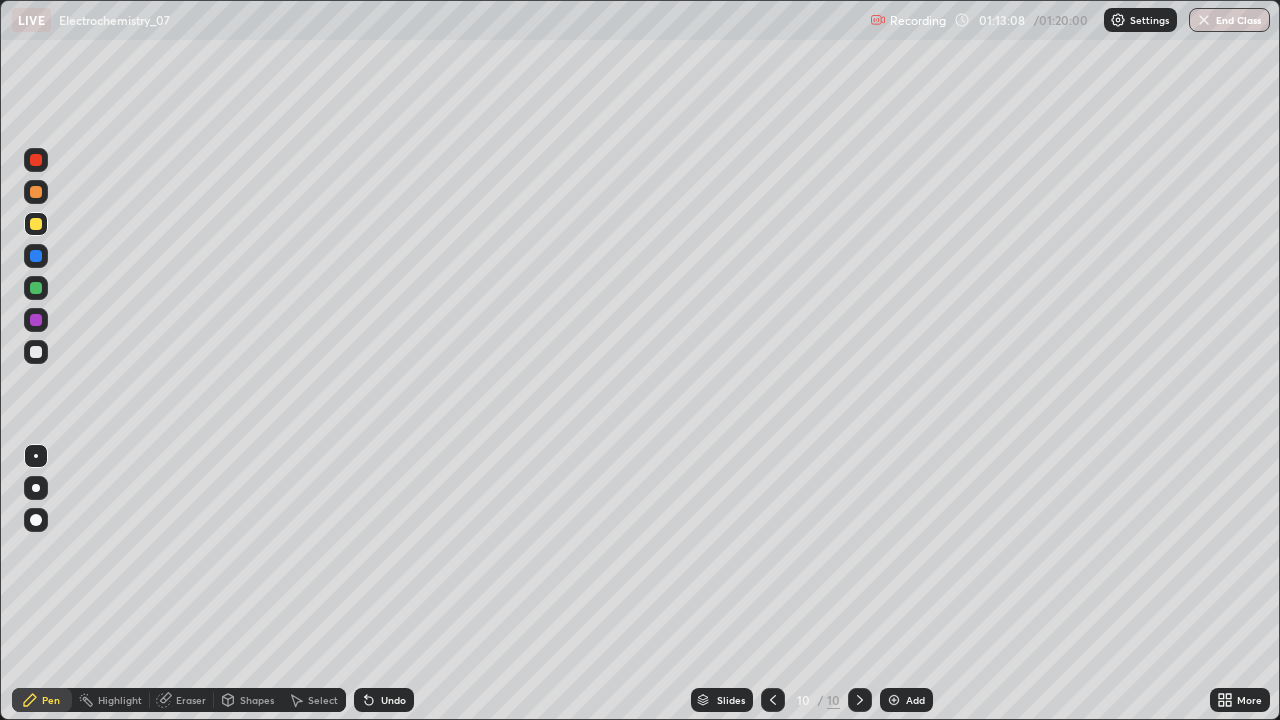 click at bounding box center (894, 700) 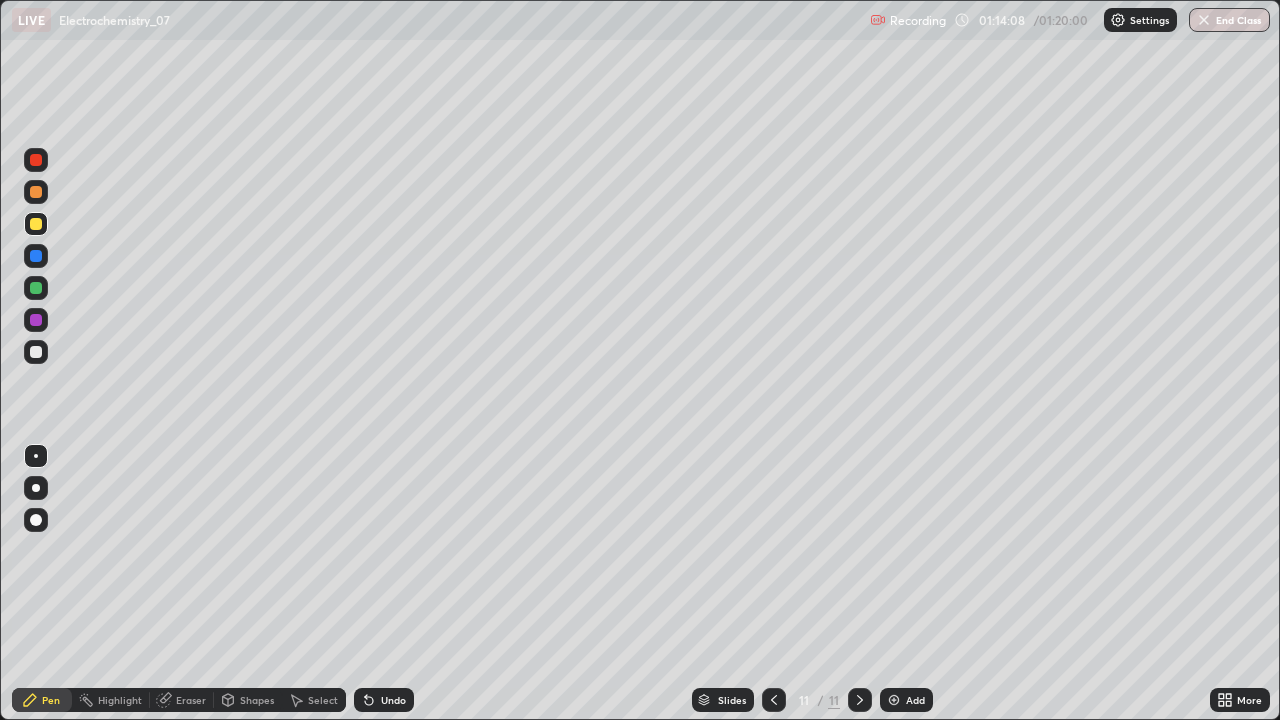 click at bounding box center (36, 352) 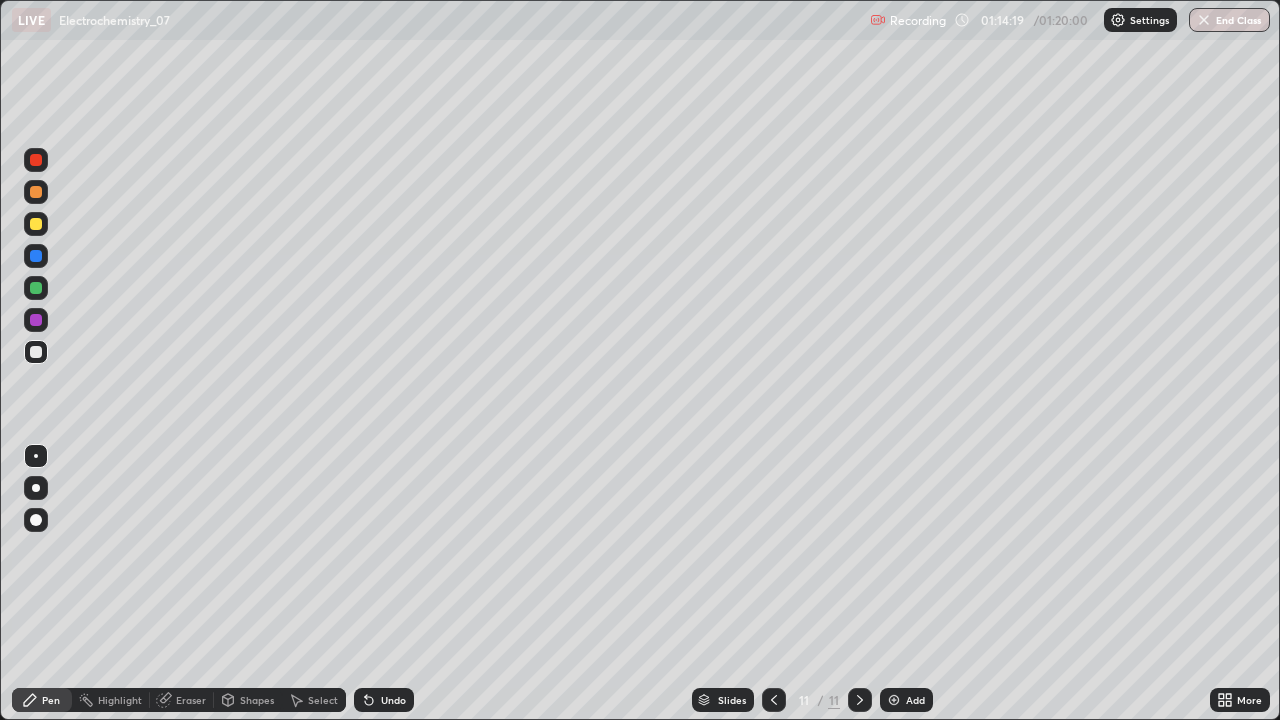 click 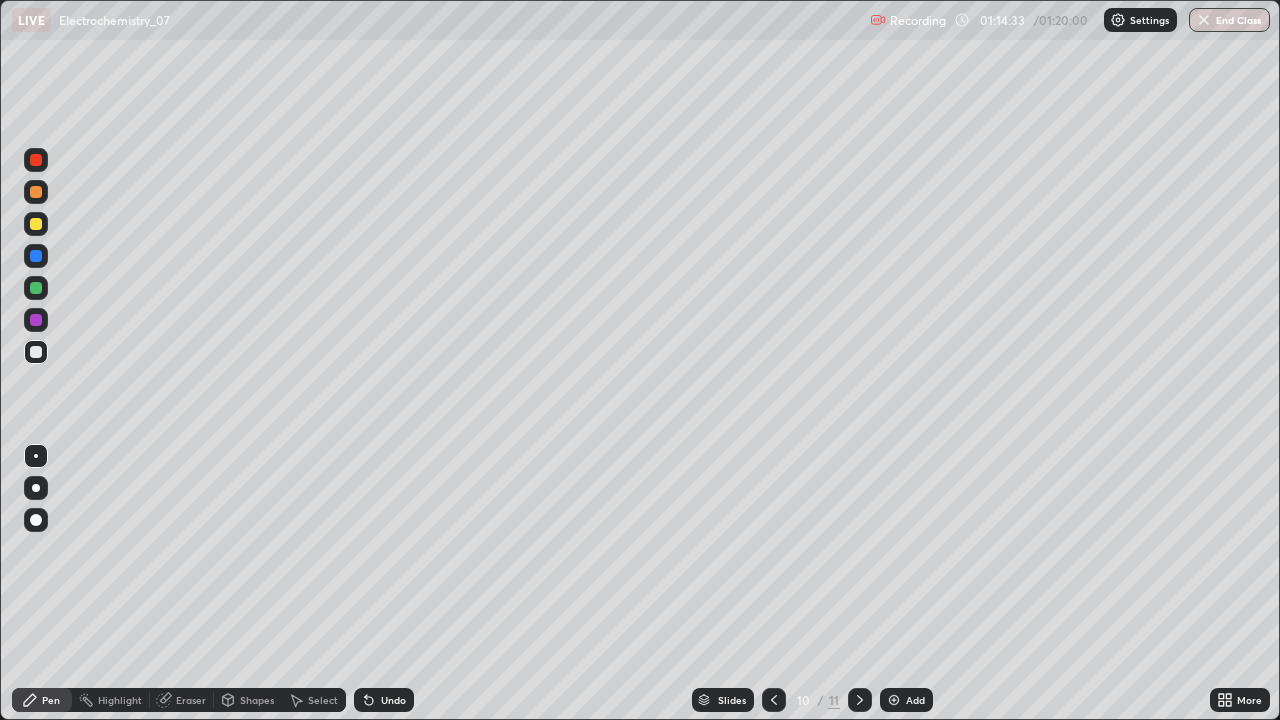 click on "Eraser" at bounding box center (191, 700) 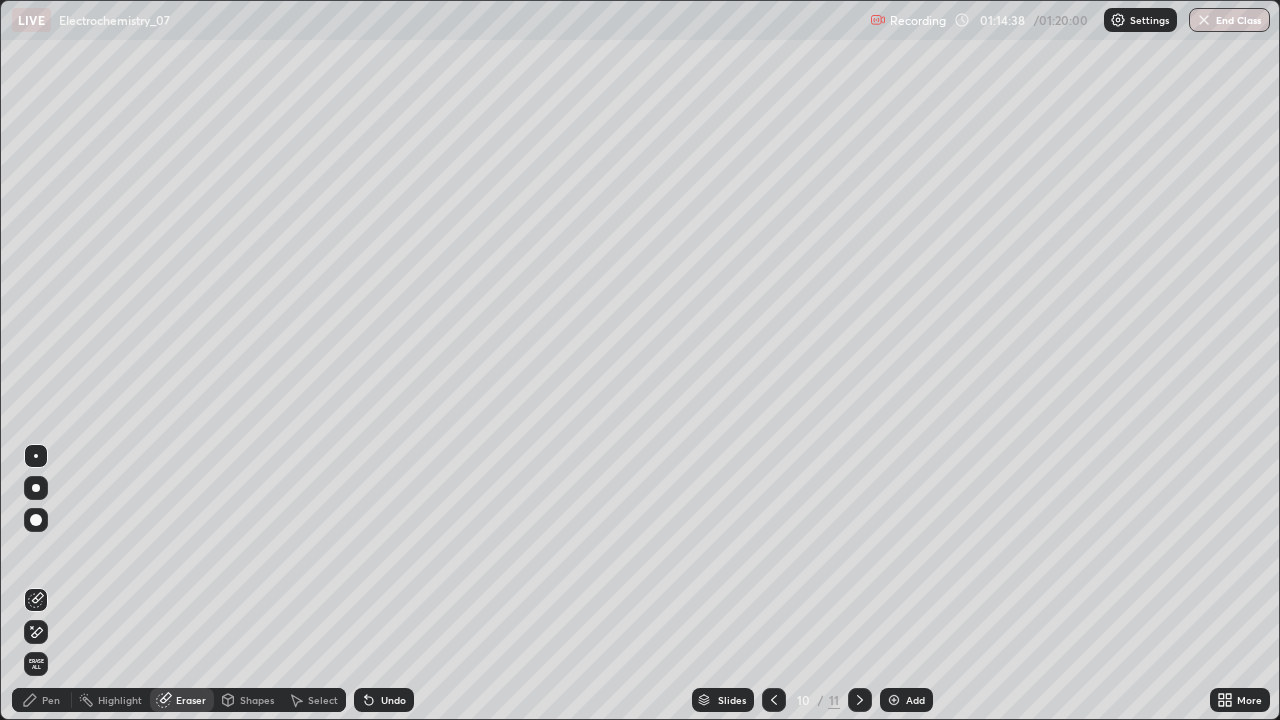 click on "Pen" at bounding box center (51, 700) 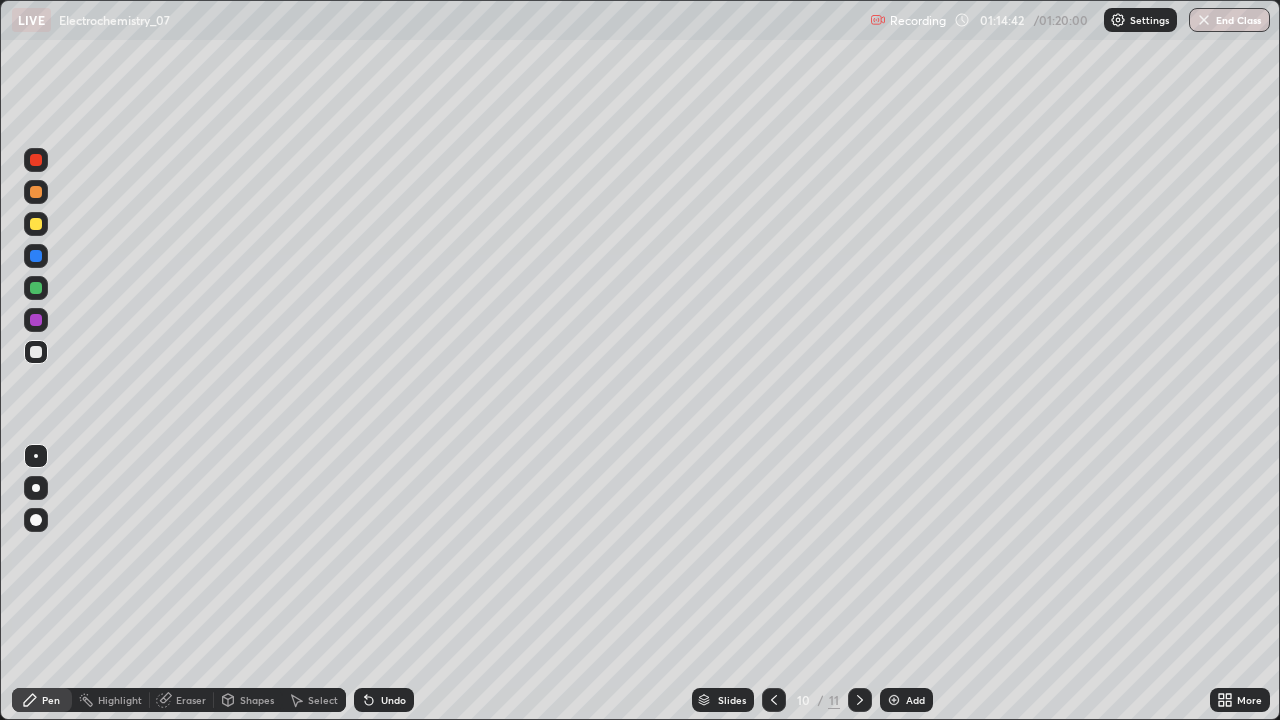 click 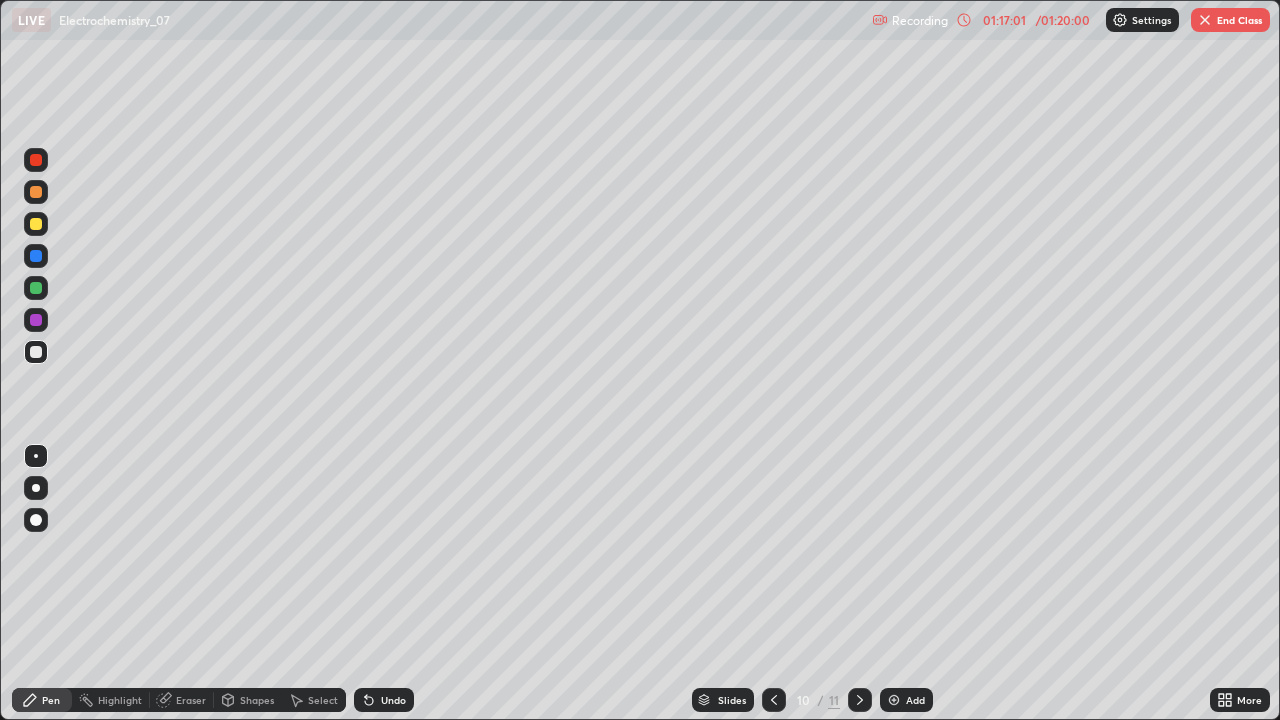 click on "End Class" at bounding box center [1230, 20] 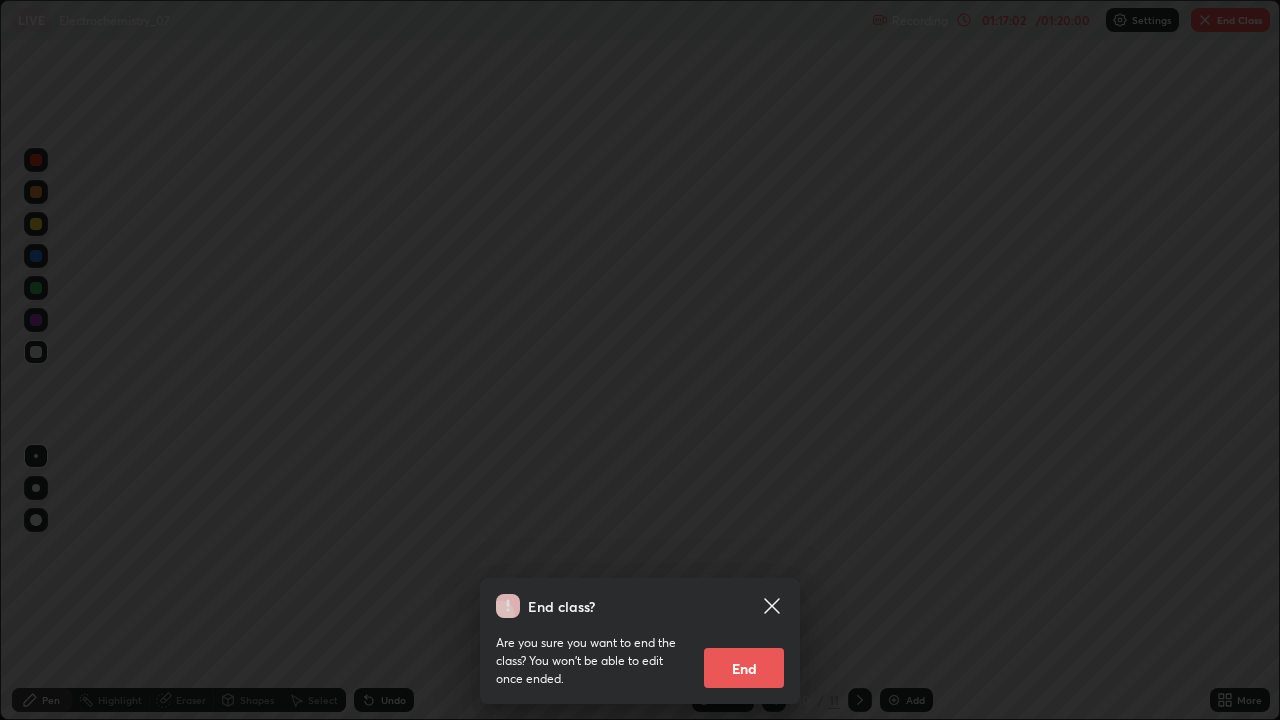 click on "End" at bounding box center (744, 668) 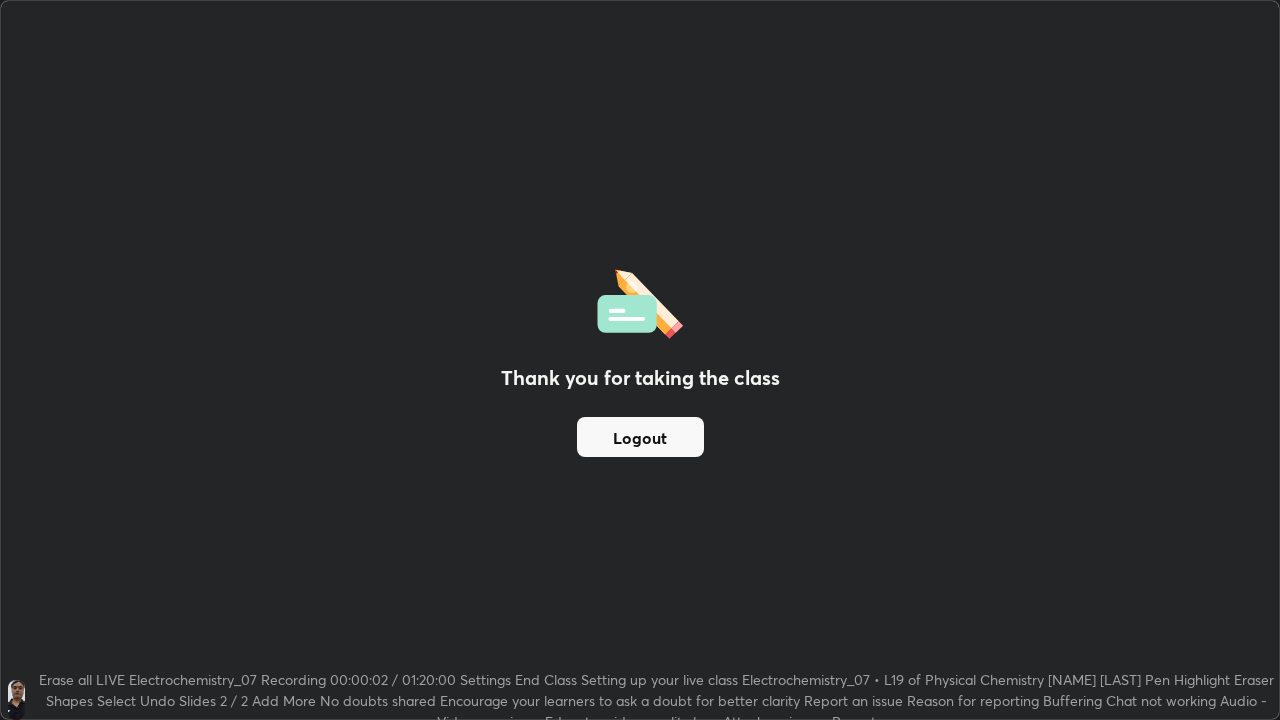 click on "Logout" at bounding box center (640, 437) 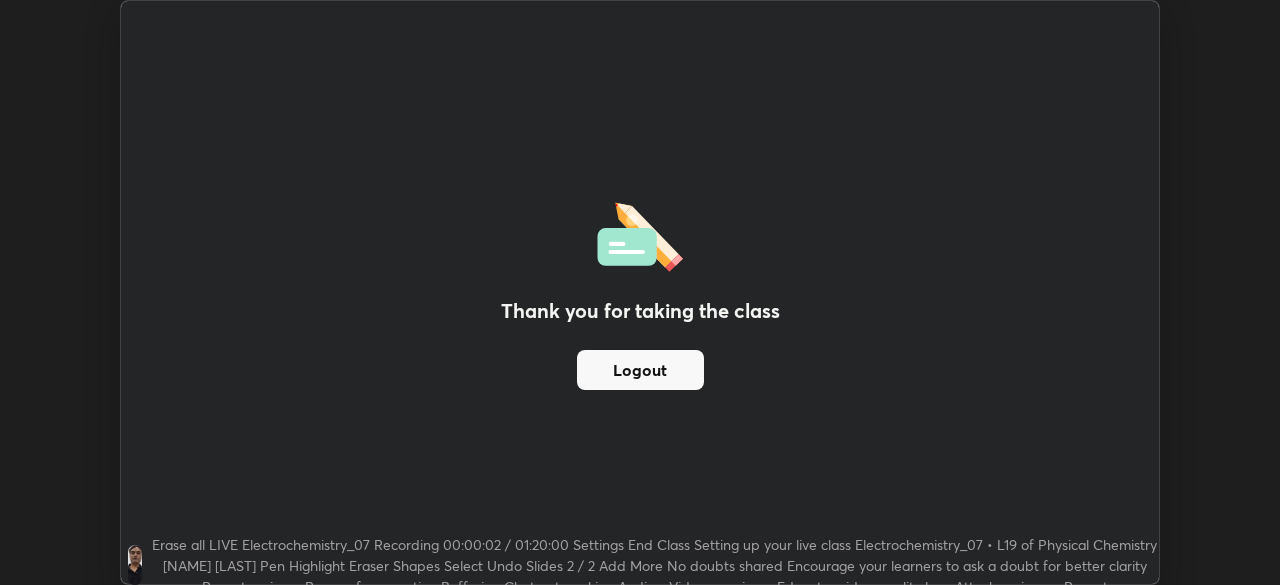 scroll, scrollTop: 585, scrollLeft: 1280, axis: both 